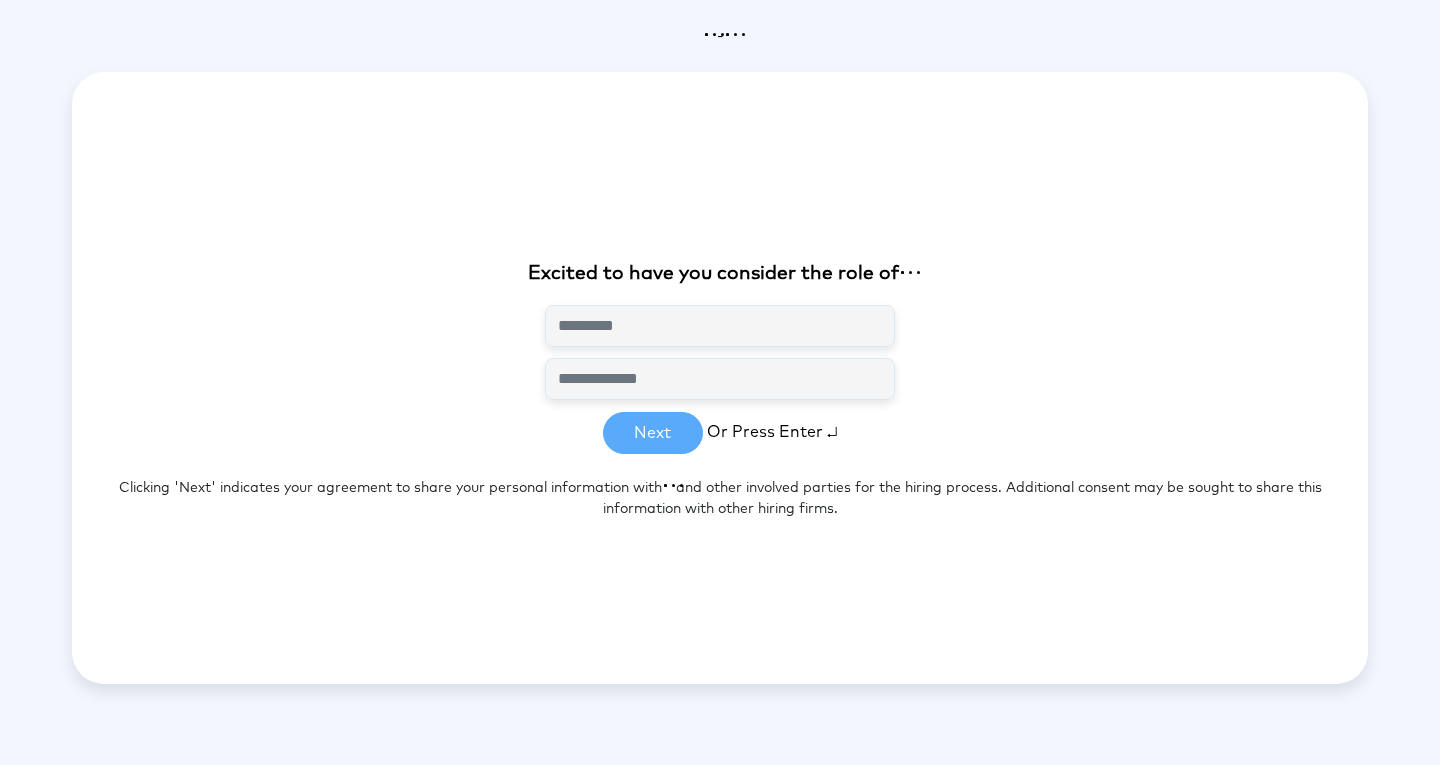 scroll, scrollTop: 0, scrollLeft: 0, axis: both 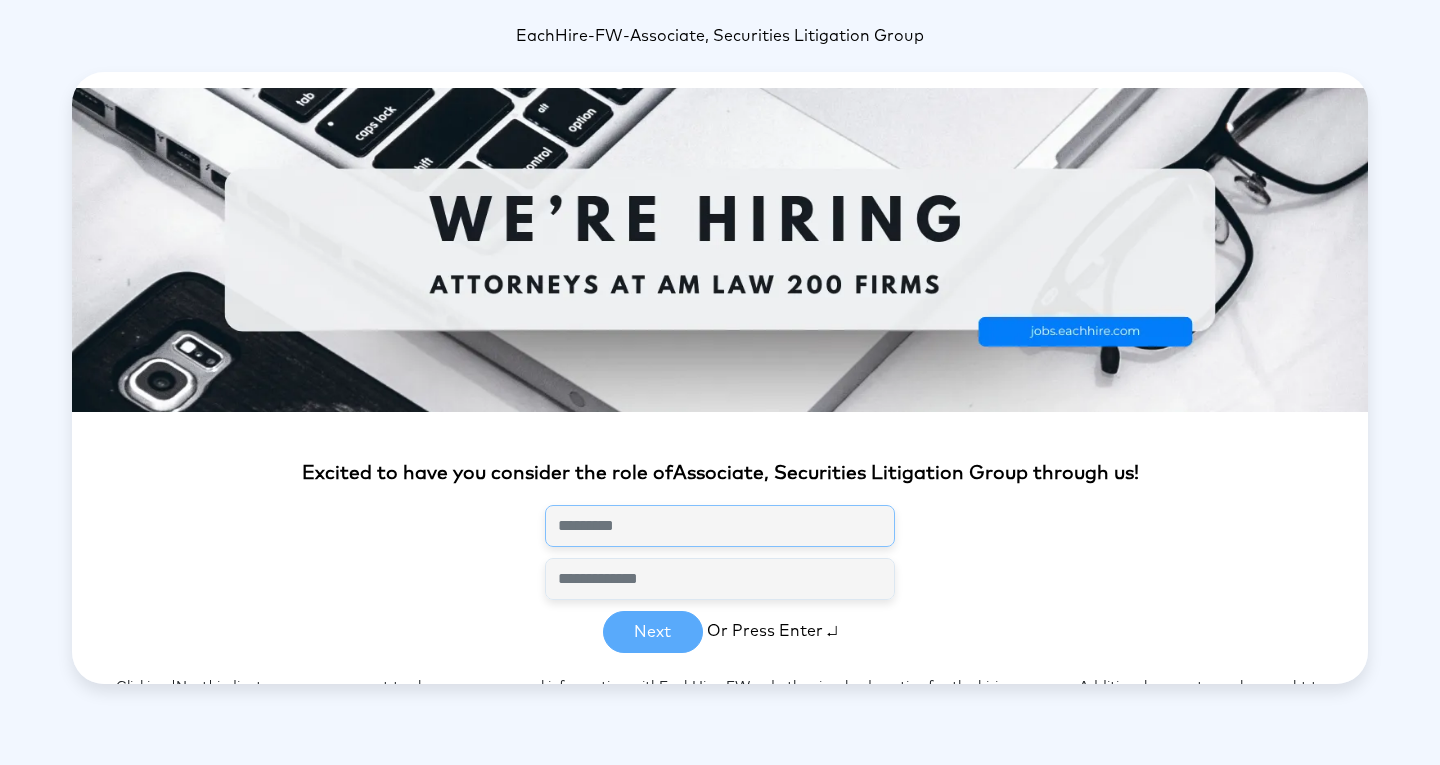 click at bounding box center (720, 526) 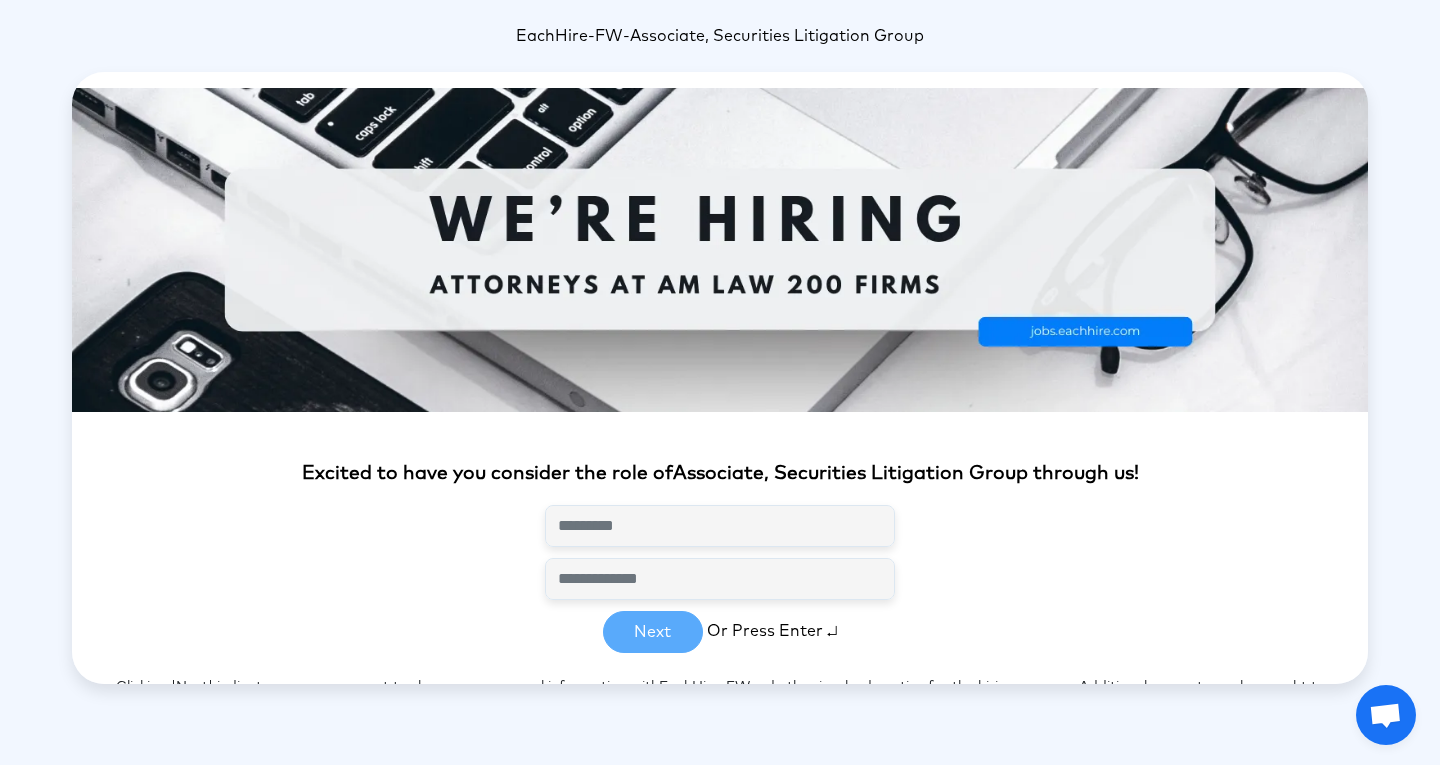 drag, startPoint x: 751, startPoint y: 327, endPoint x: 665, endPoint y: 427, distance: 131.89389 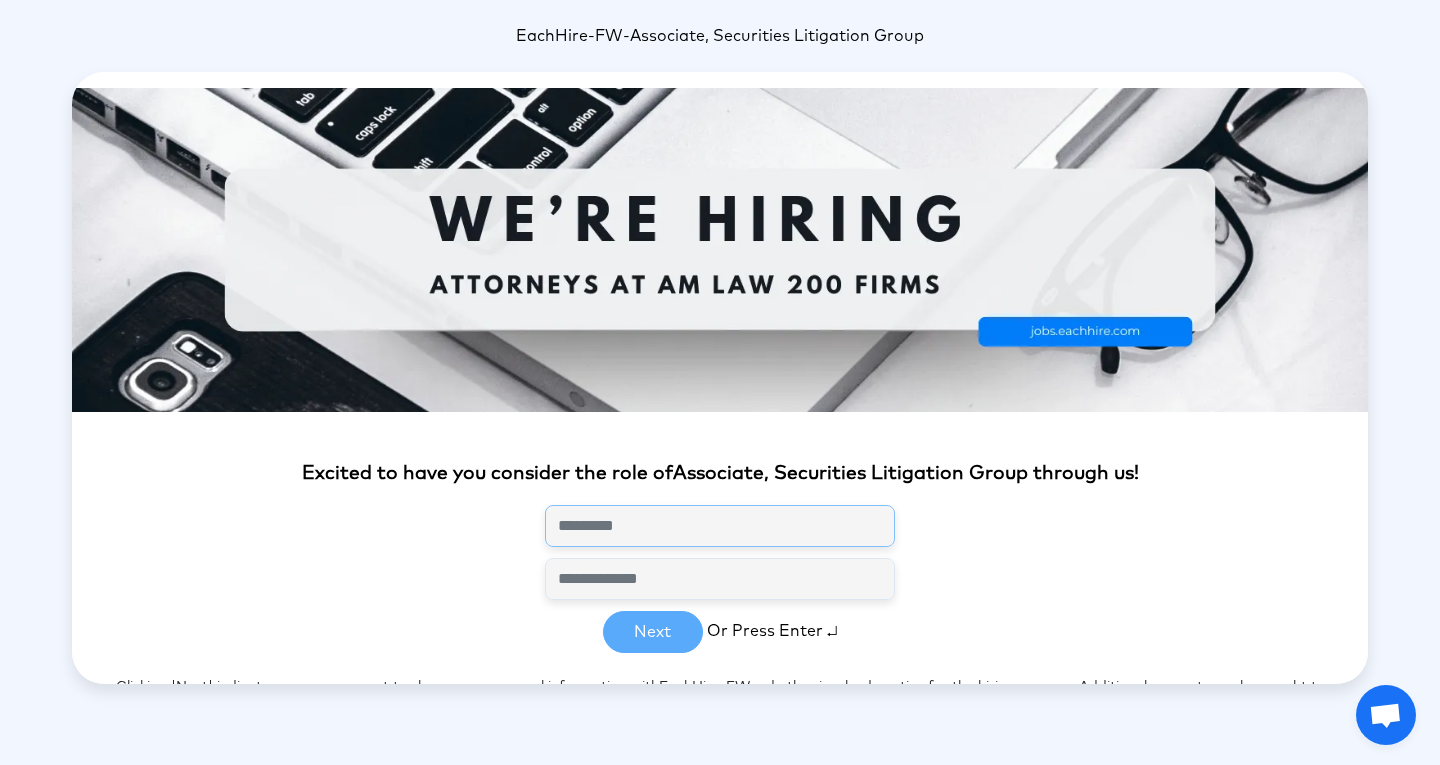 click at bounding box center [720, 526] 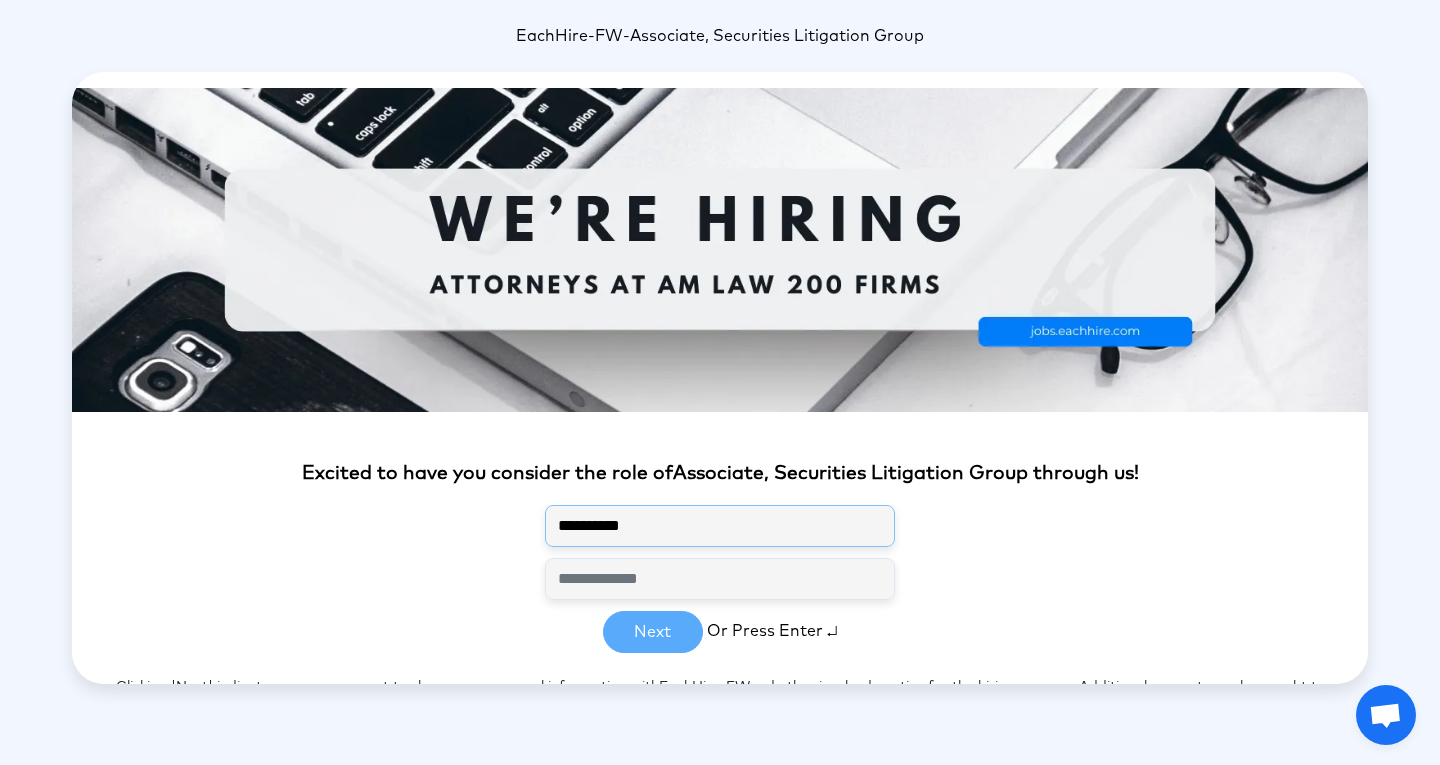 type on "**********" 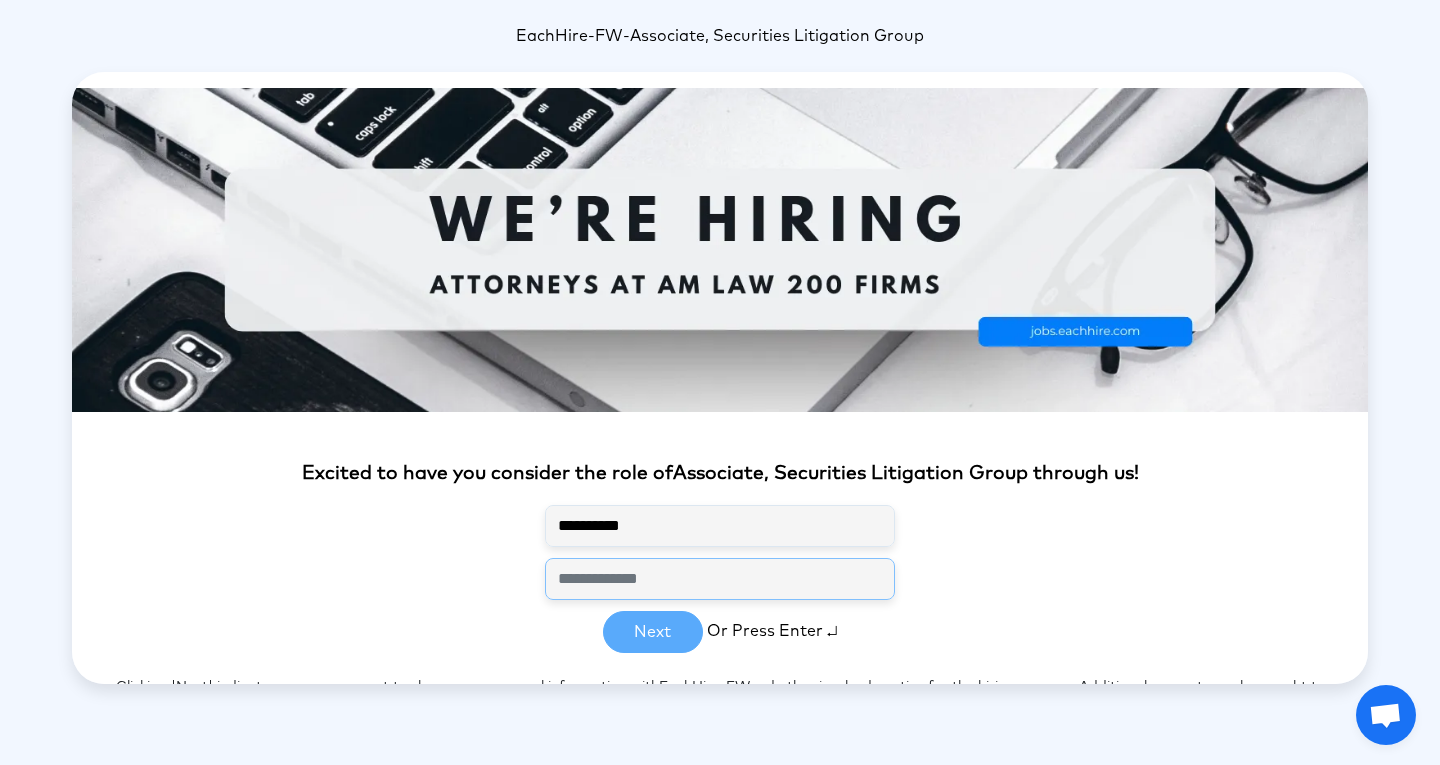 click at bounding box center [720, 579] 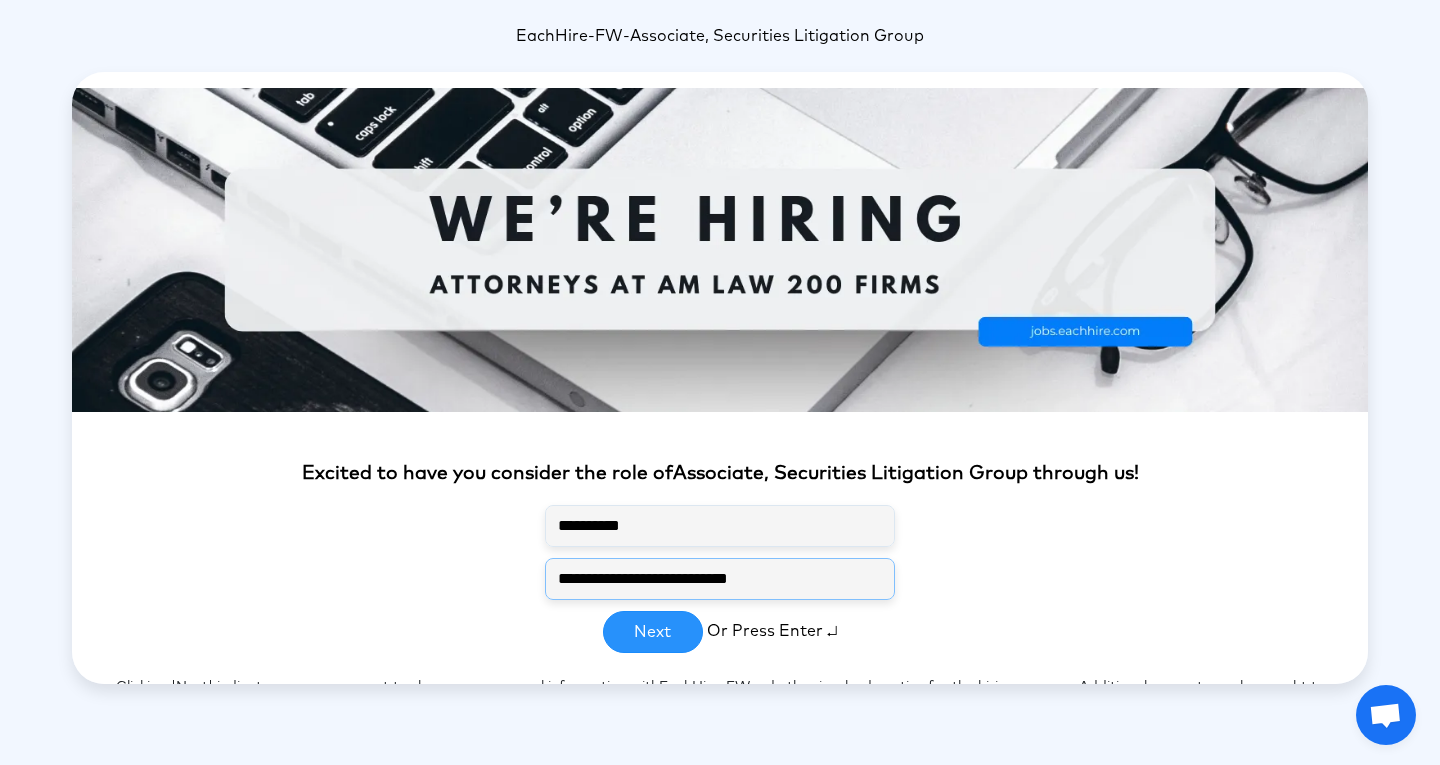 type on "**********" 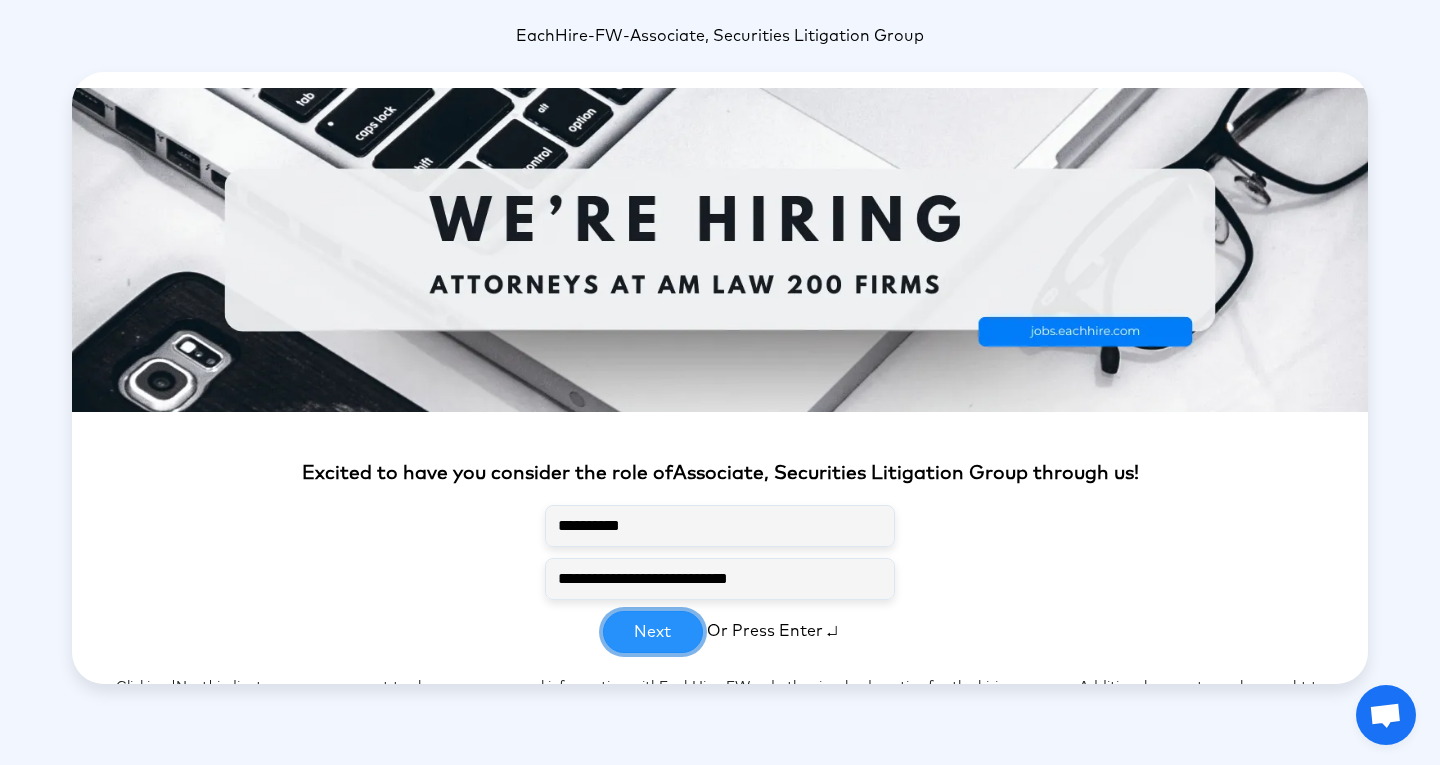 click on "Next" at bounding box center (653, 632) 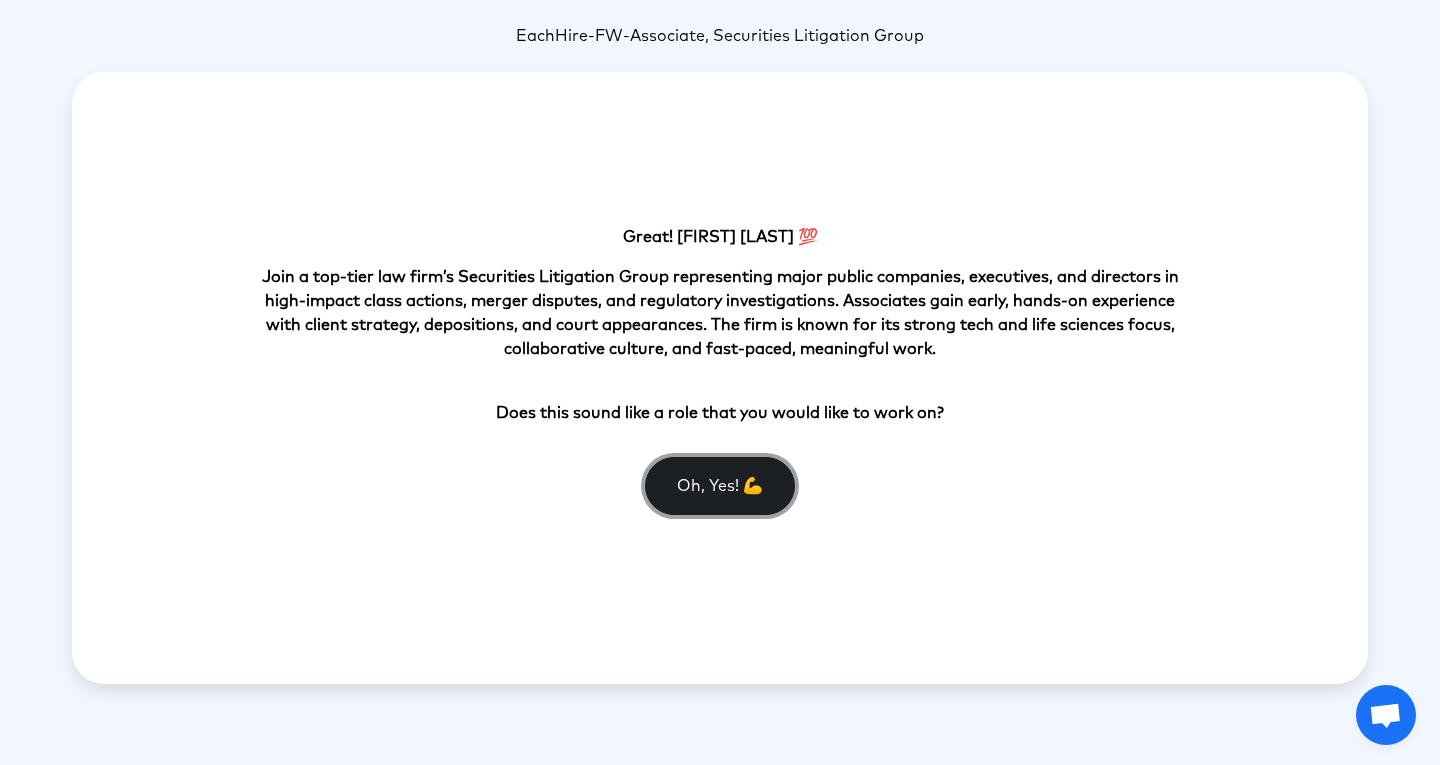 click on "Oh, Yes! 💪" at bounding box center [720, 486] 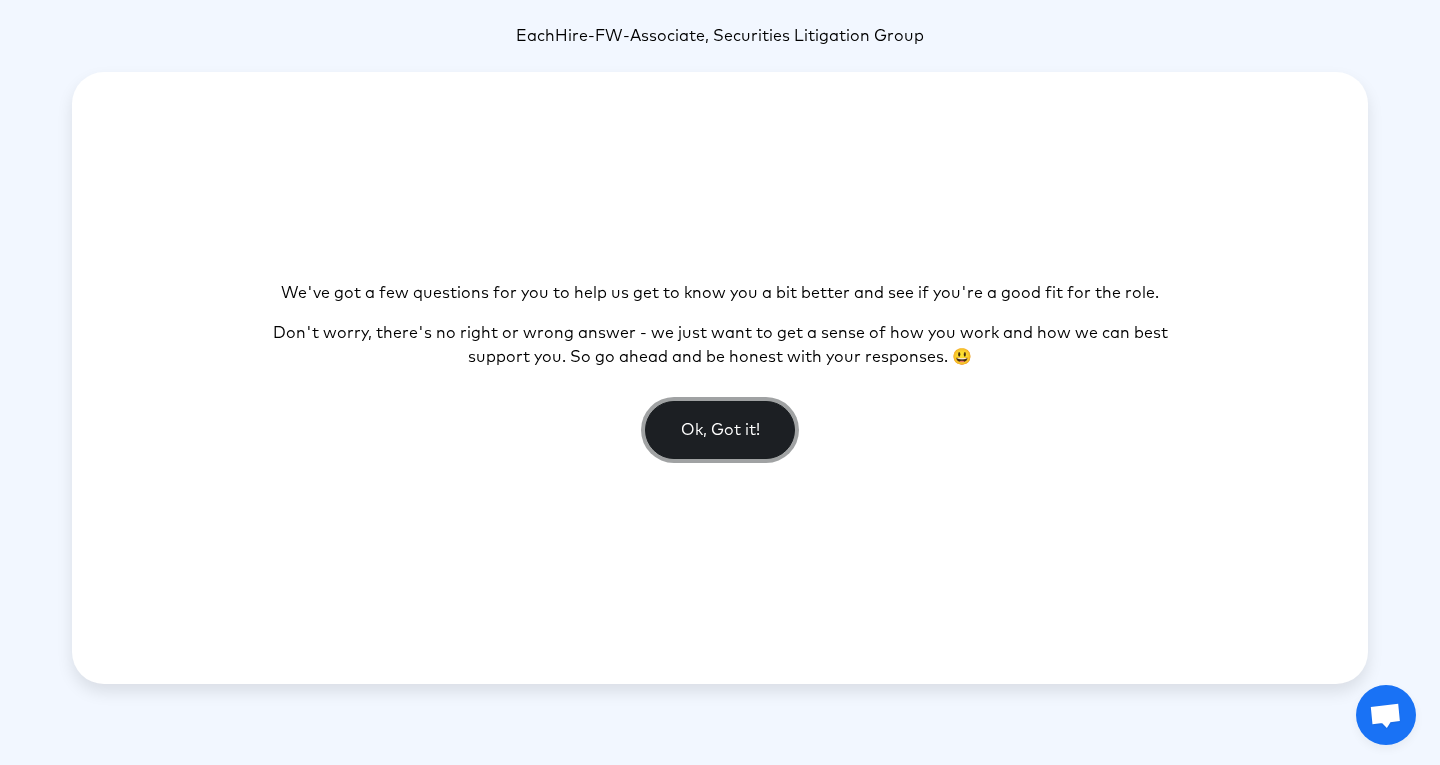 click on "Ok, Got it!" at bounding box center (720, 430) 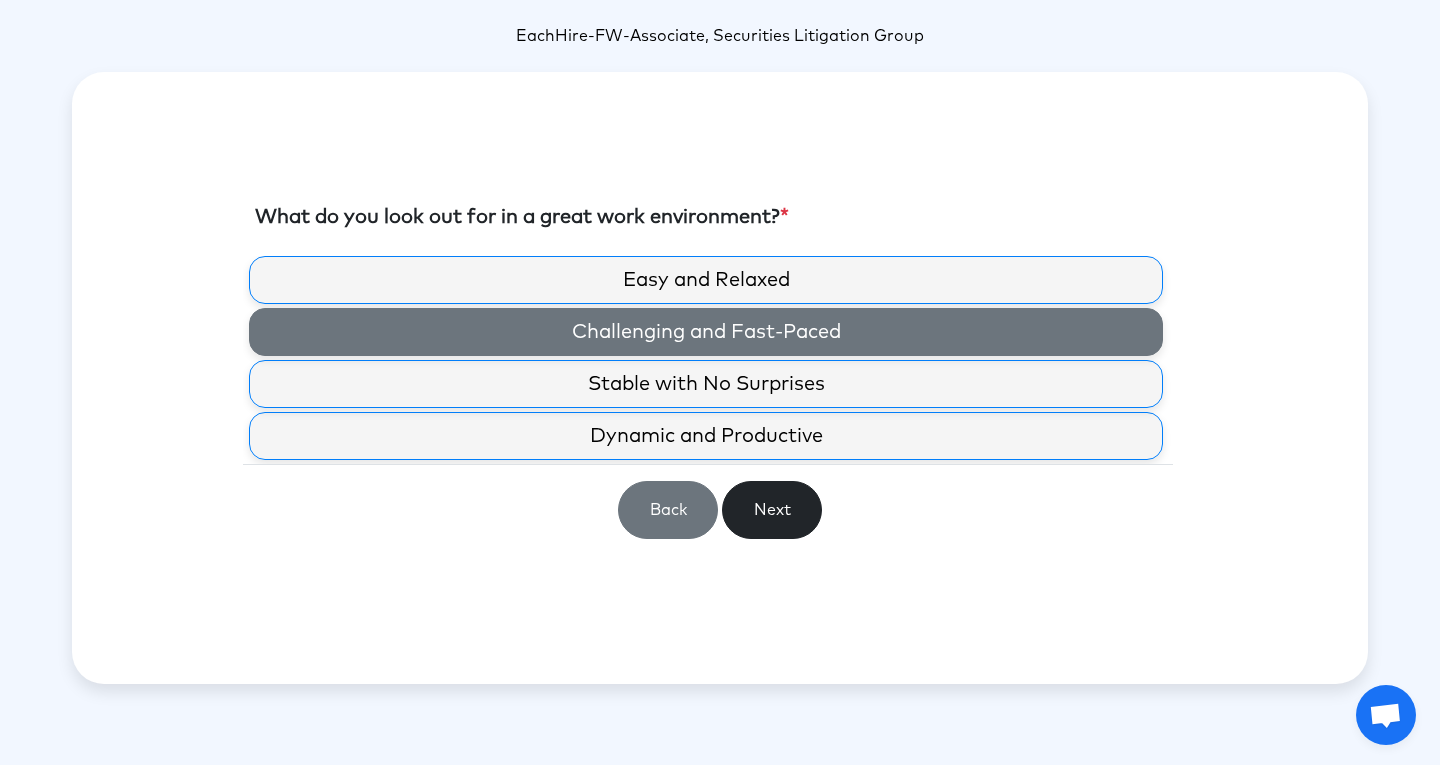 click on "Challenging and Fast-Paced" at bounding box center (706, 332) 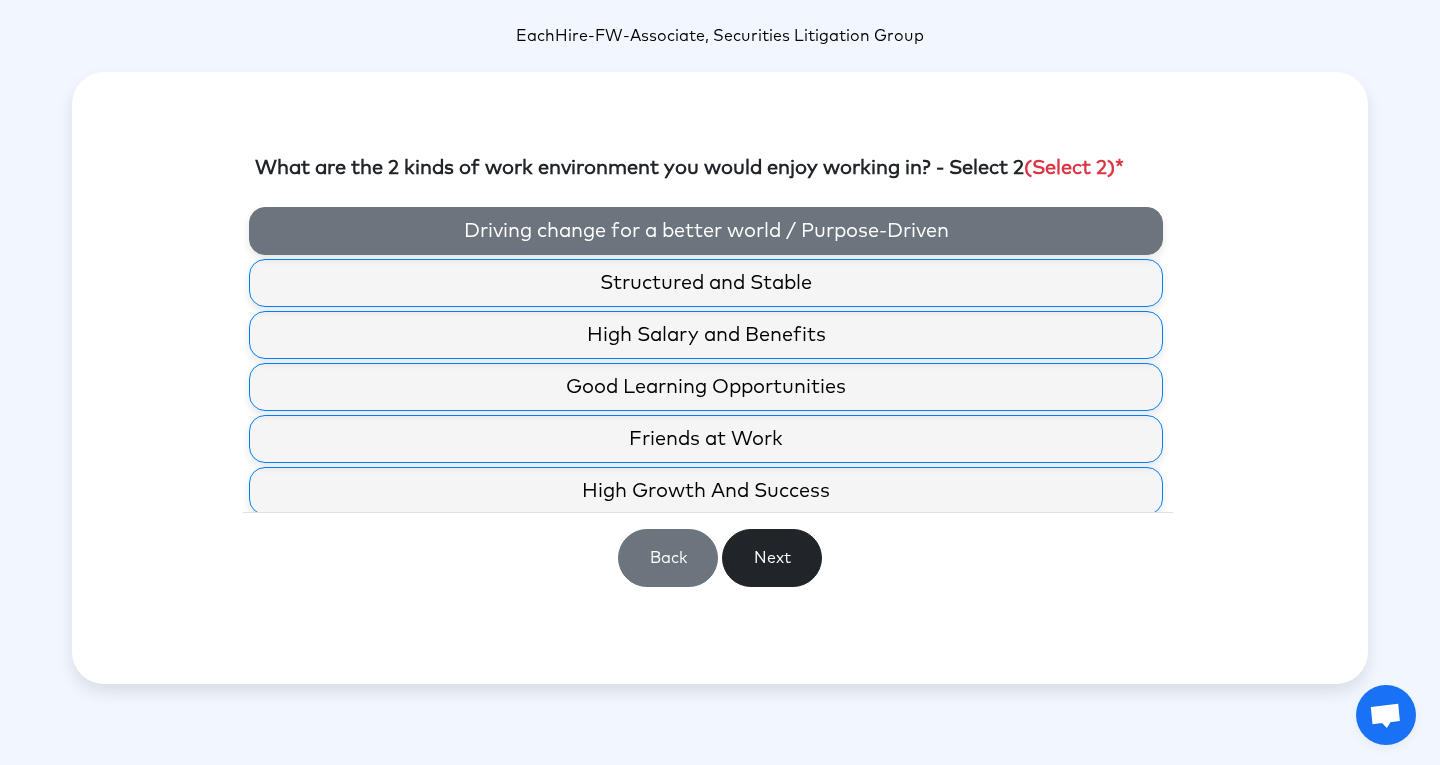 click on "Driving change for a better world / Purpose-Driven" at bounding box center [706, 231] 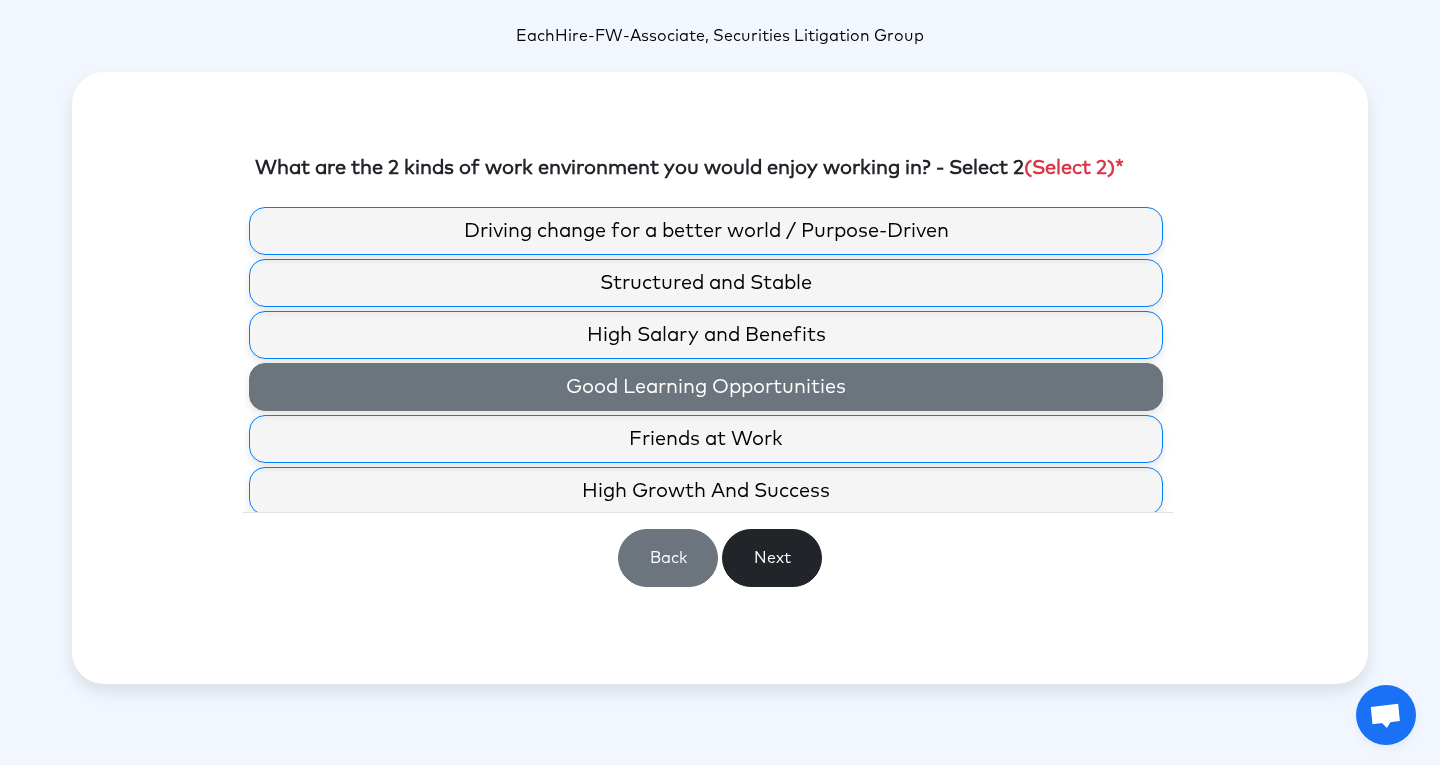 click on "Good Learning Opportunities" at bounding box center [706, 387] 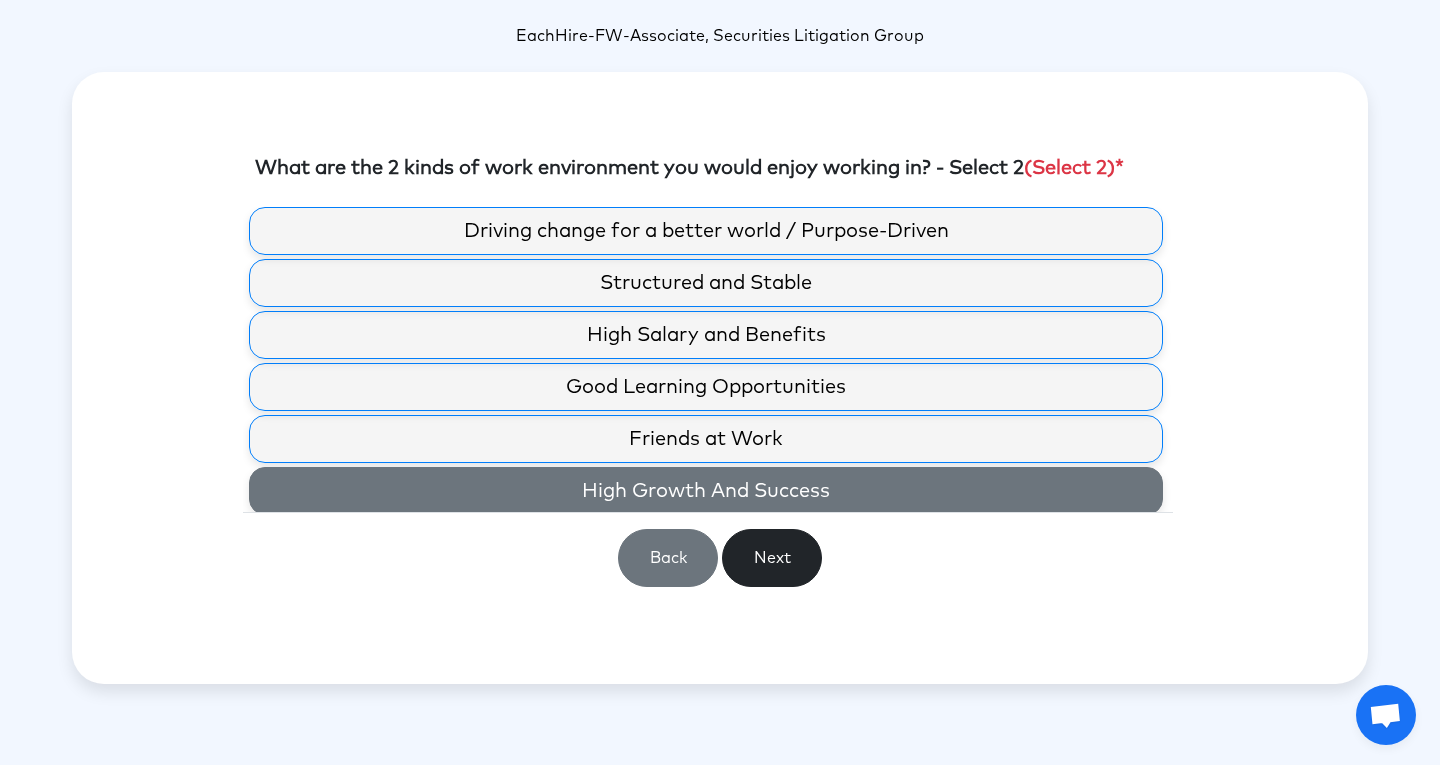 click on "High Growth And Success" at bounding box center [706, 491] 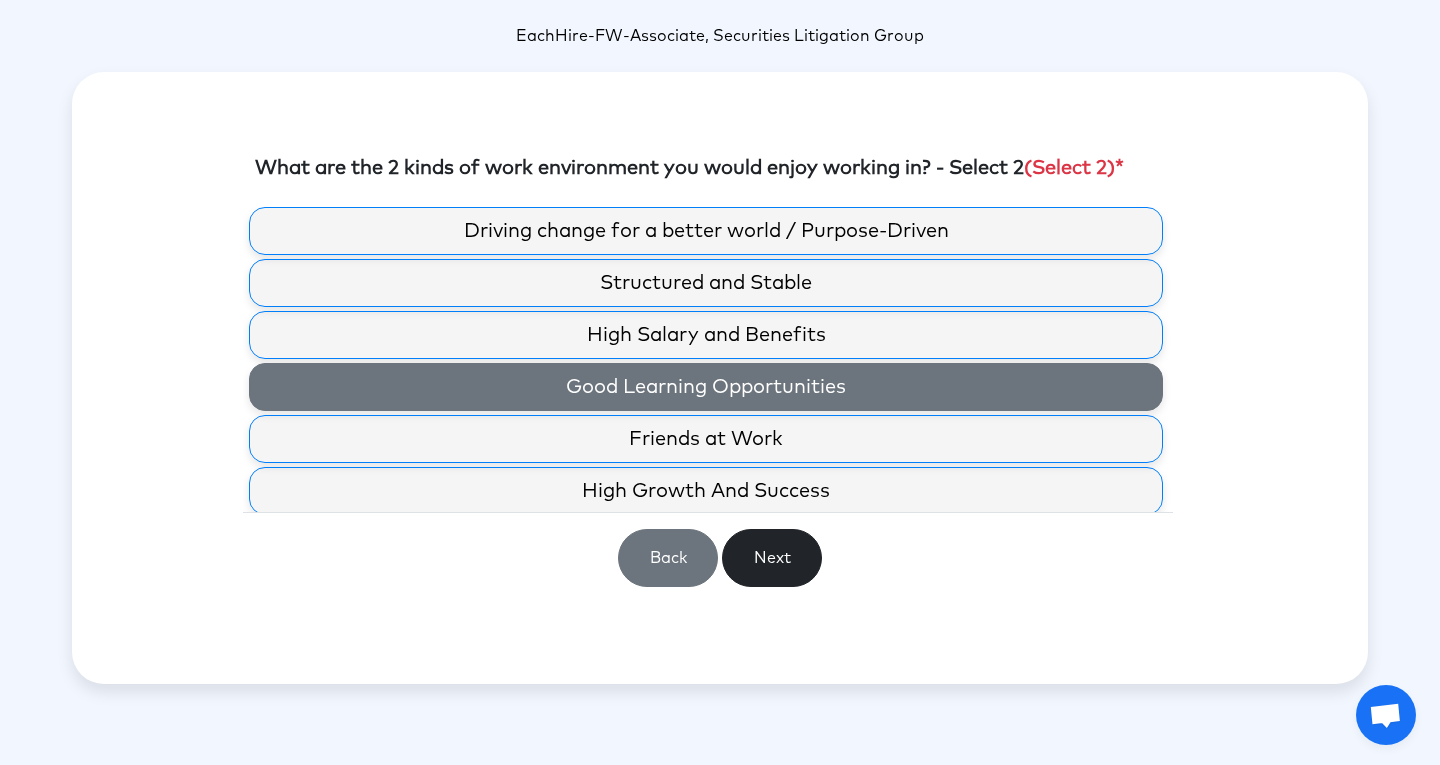 click on "Good Learning Opportunities" at bounding box center [706, 387] 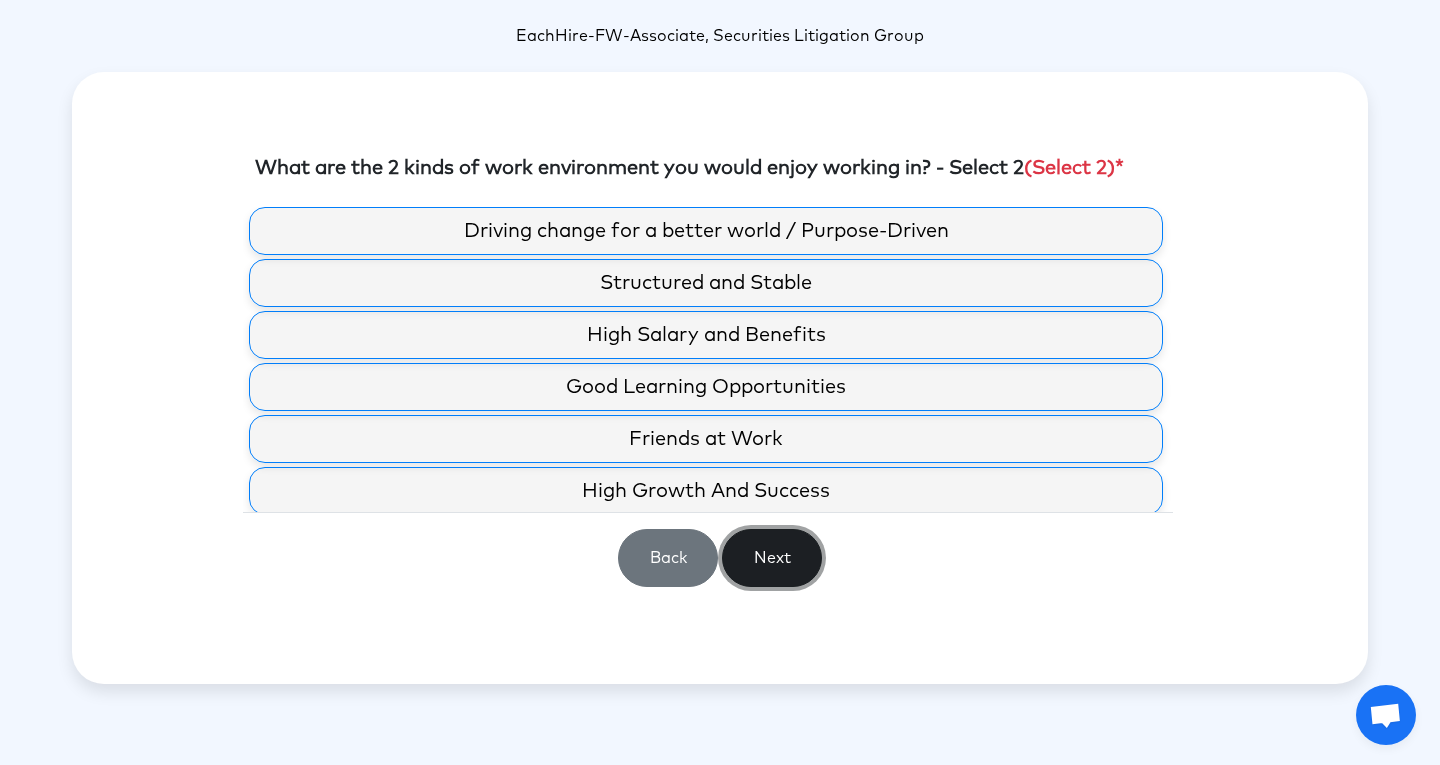 click on "Next" at bounding box center [772, 558] 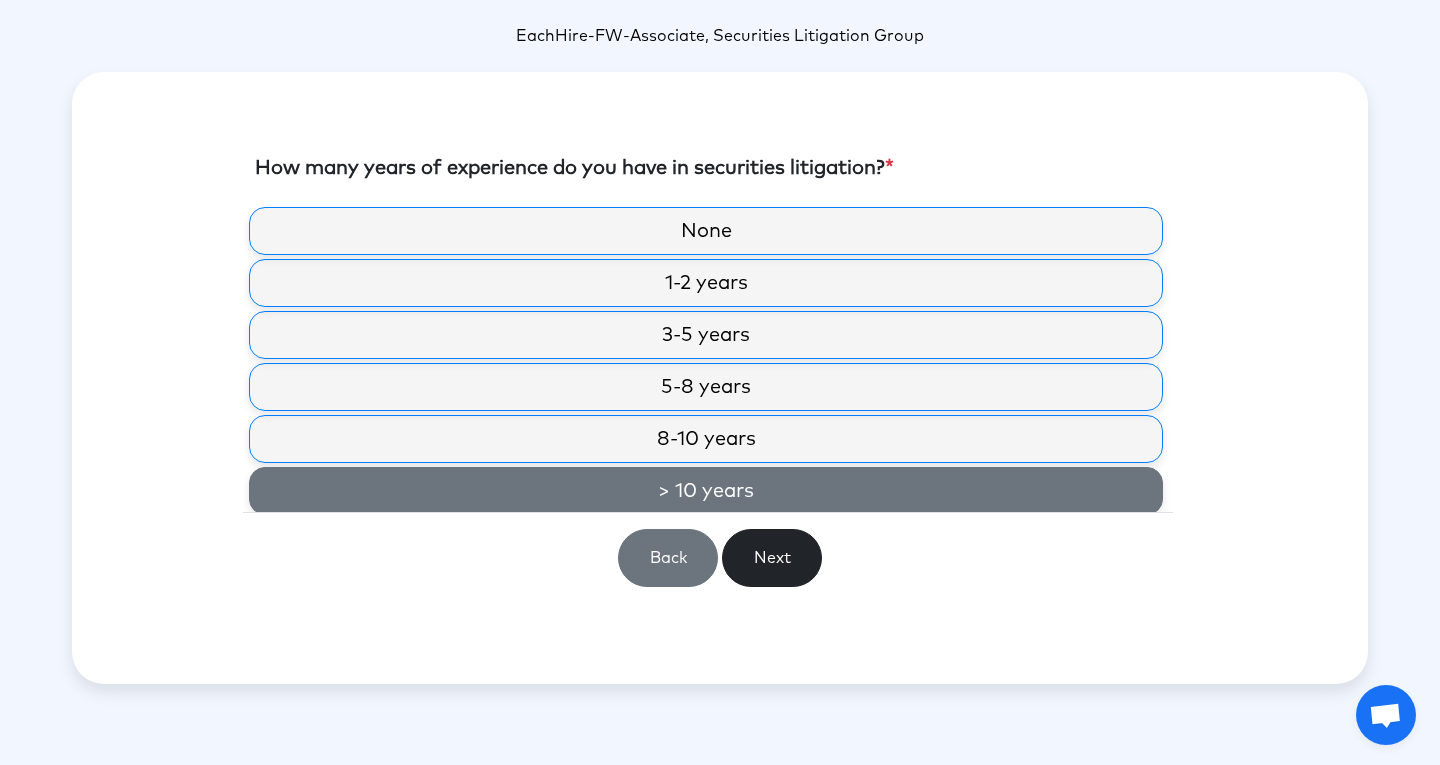click on "> 10 years" at bounding box center (706, 491) 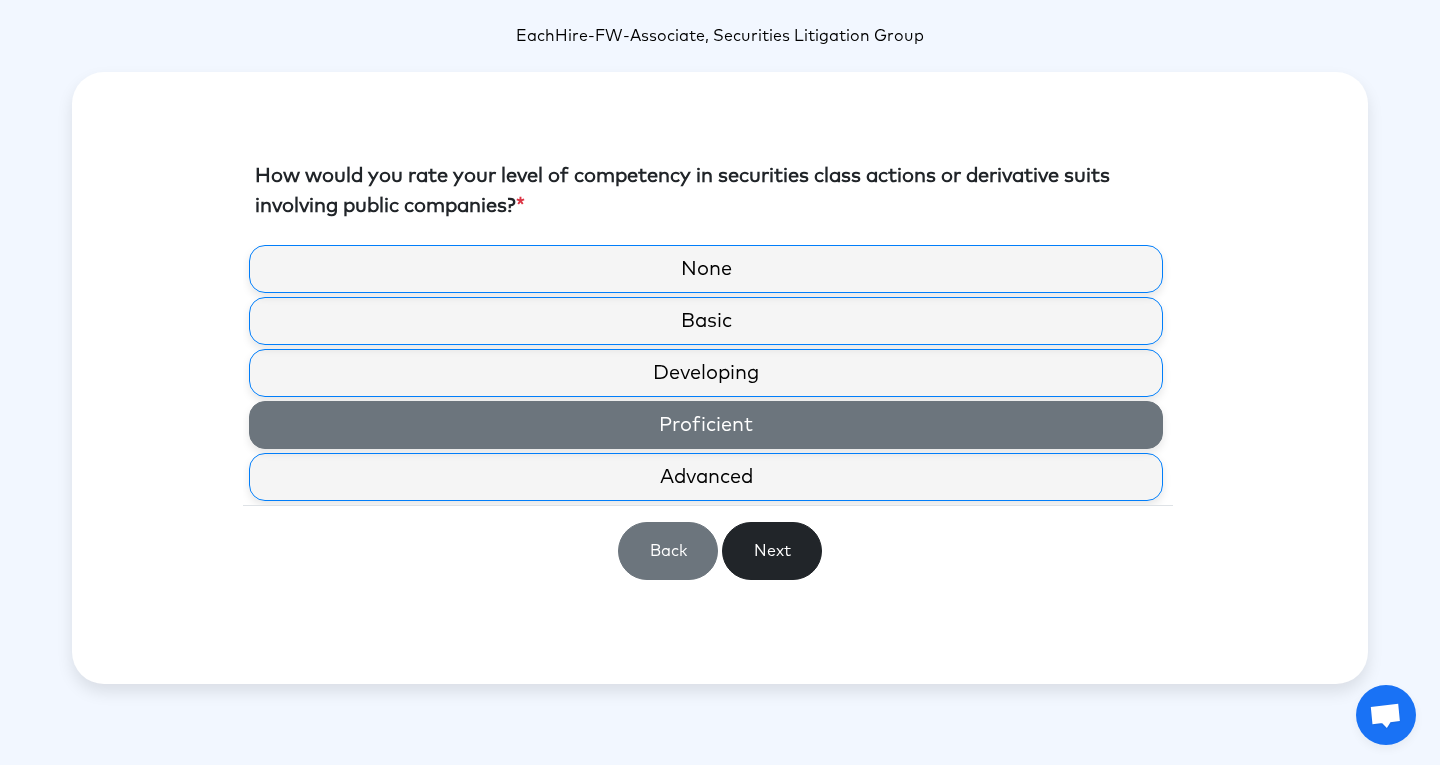 click on "Proficient" at bounding box center [706, 425] 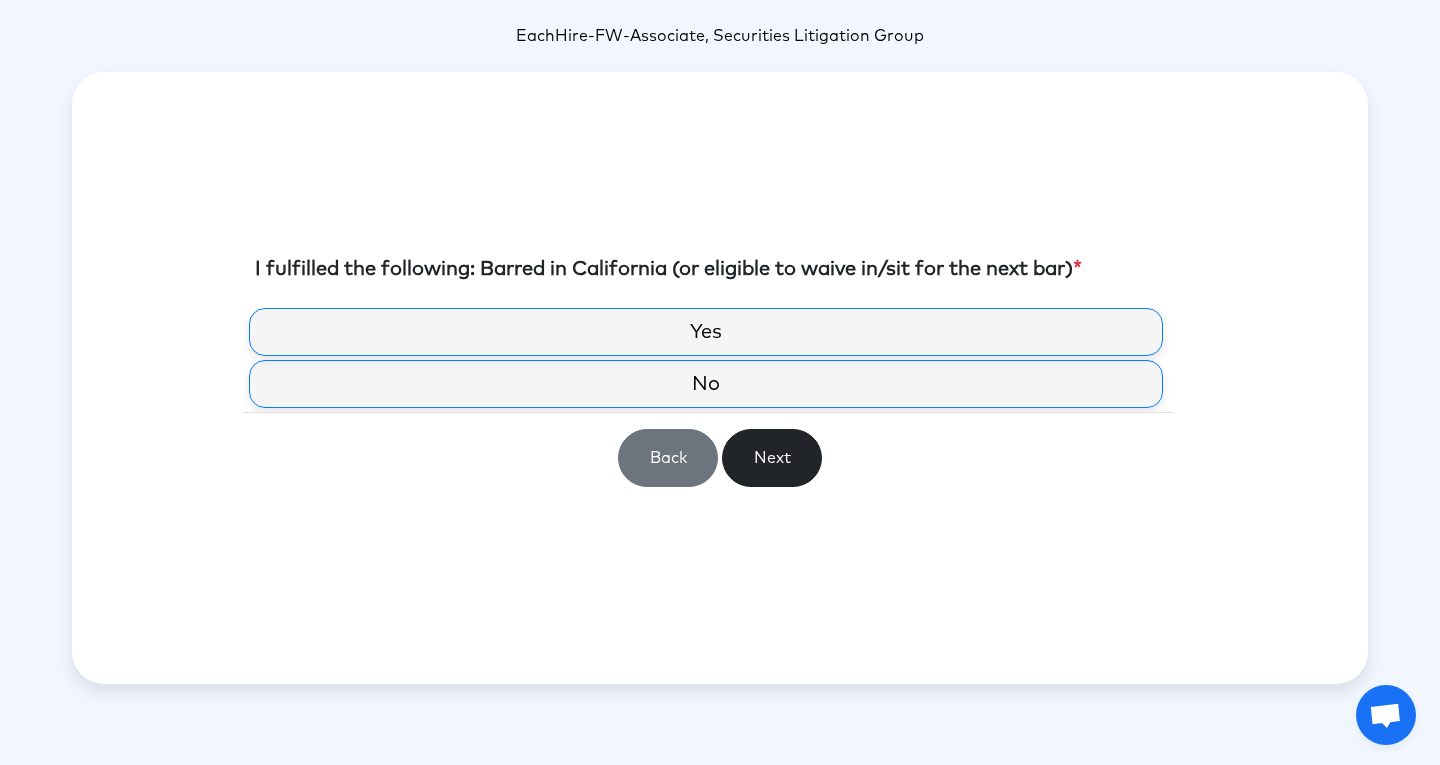 click on "Yes    No       Back   Next" at bounding box center [720, 405] 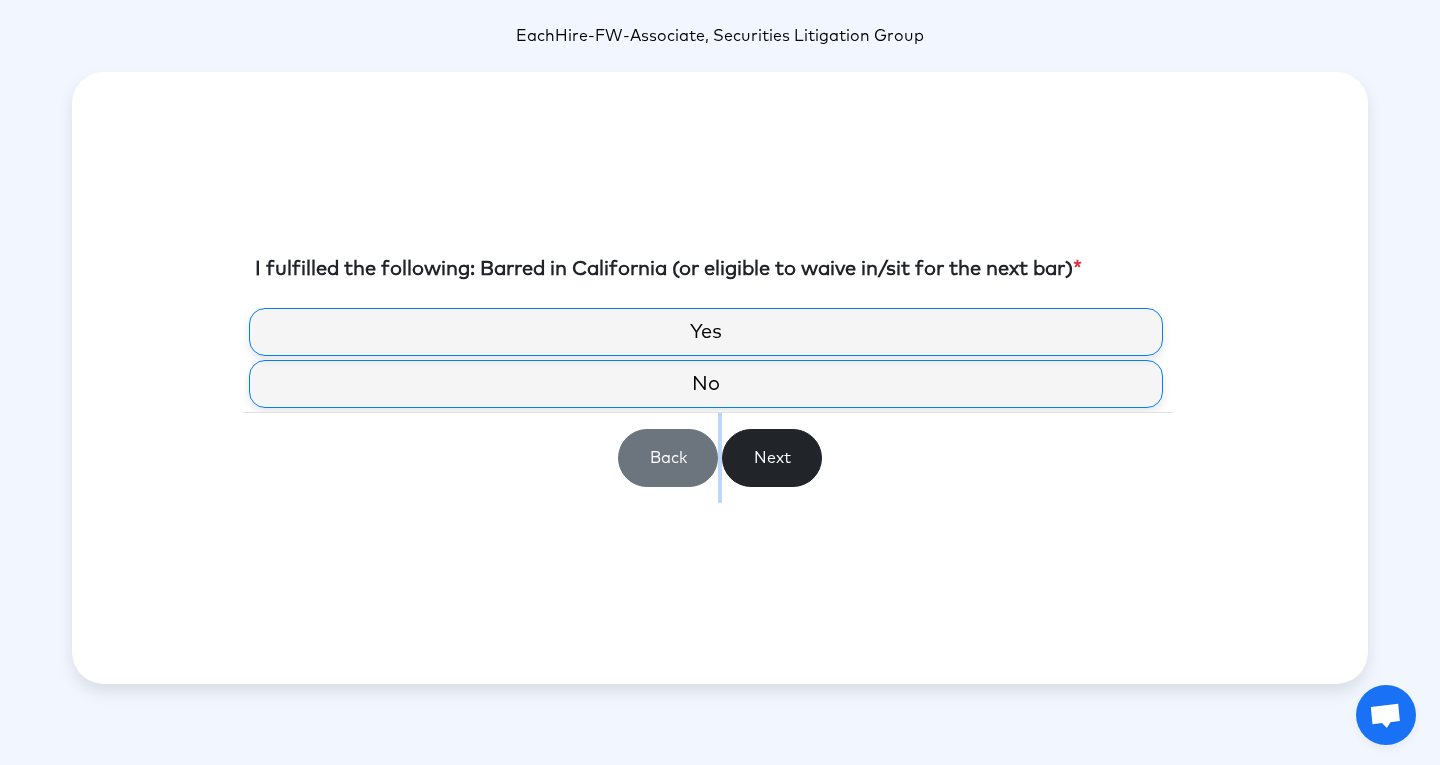 click on "Yes    No       Back   Next" at bounding box center (720, 405) 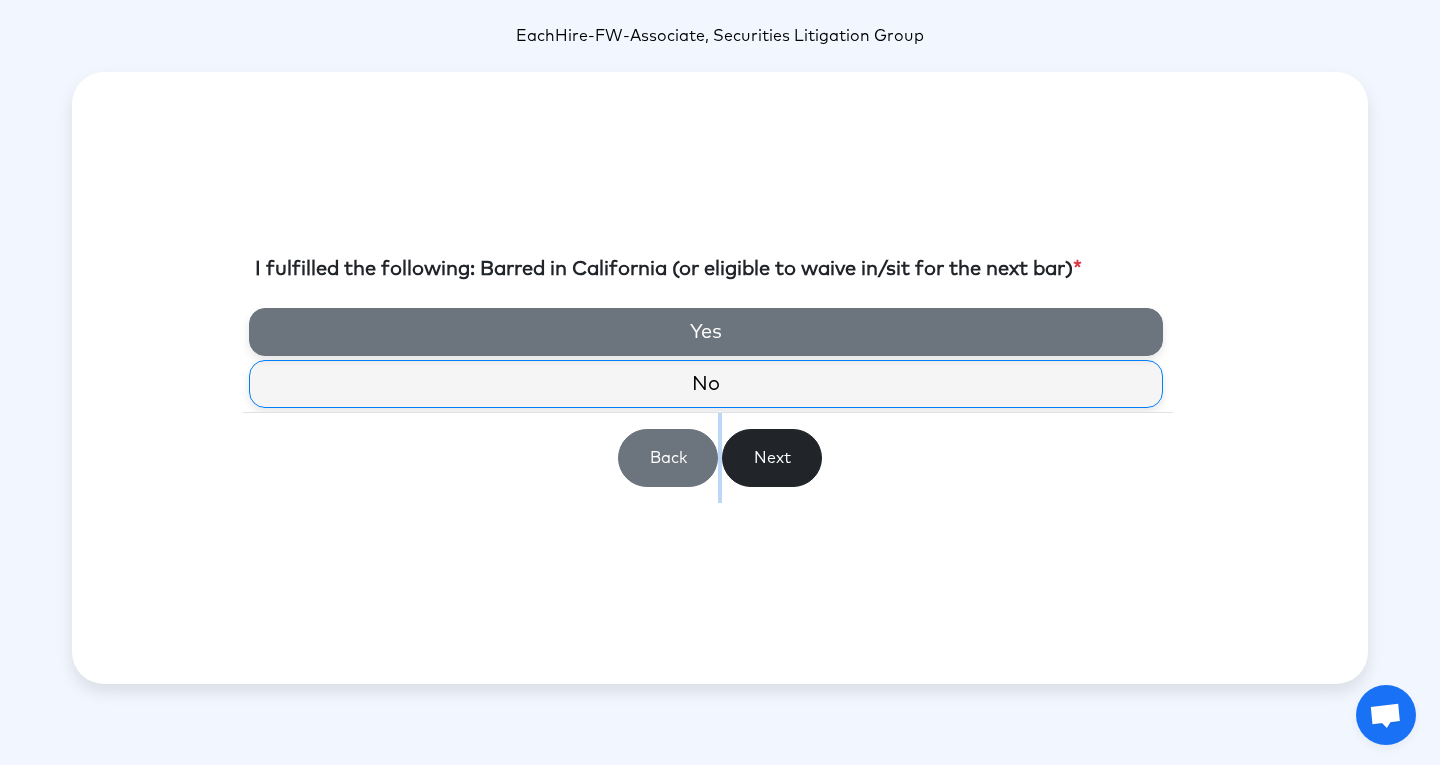 click on "Yes" at bounding box center (706, 332) 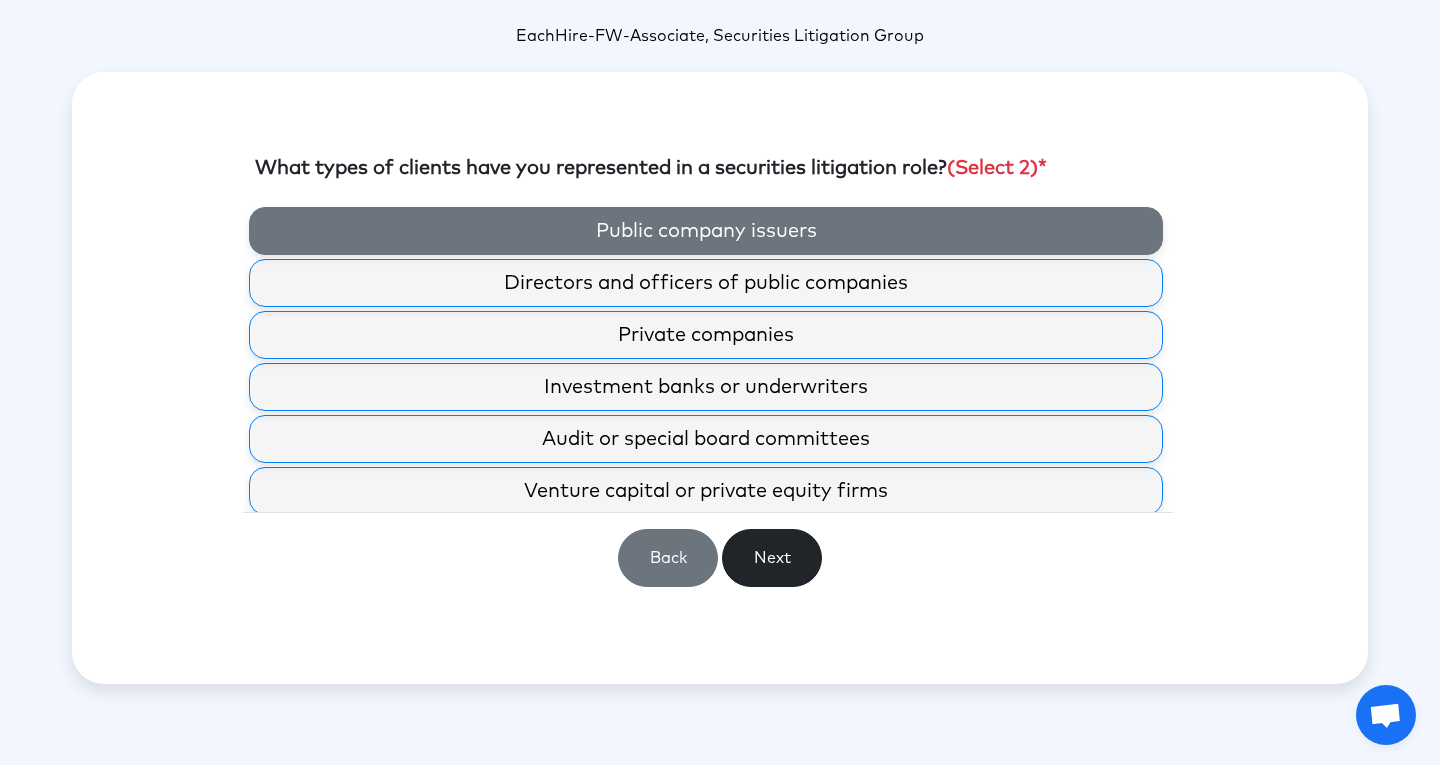 click on "Public company issuers" at bounding box center (706, 231) 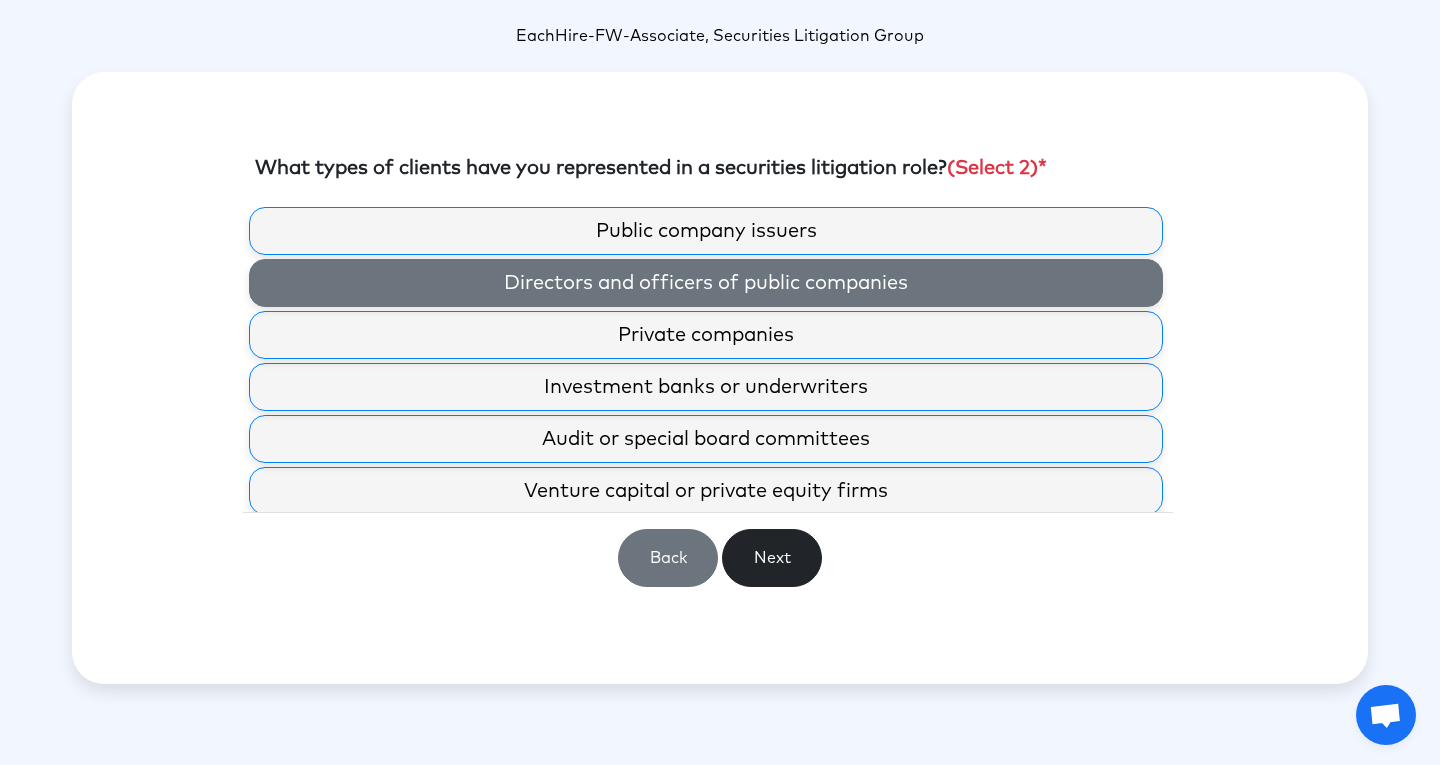 click on "Directors and officers of public companies" at bounding box center (706, 283) 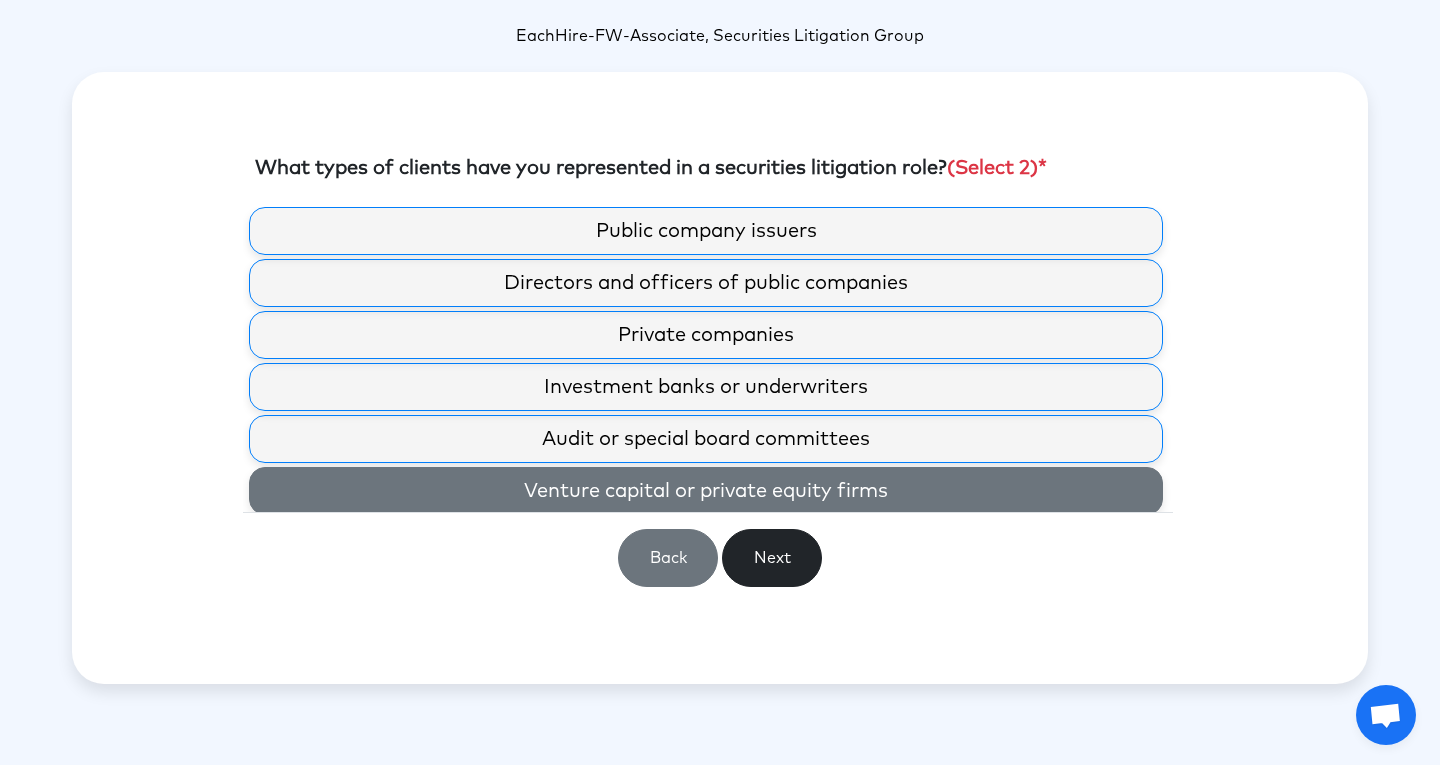 click on "Venture capital or private equity firms" at bounding box center (706, 491) 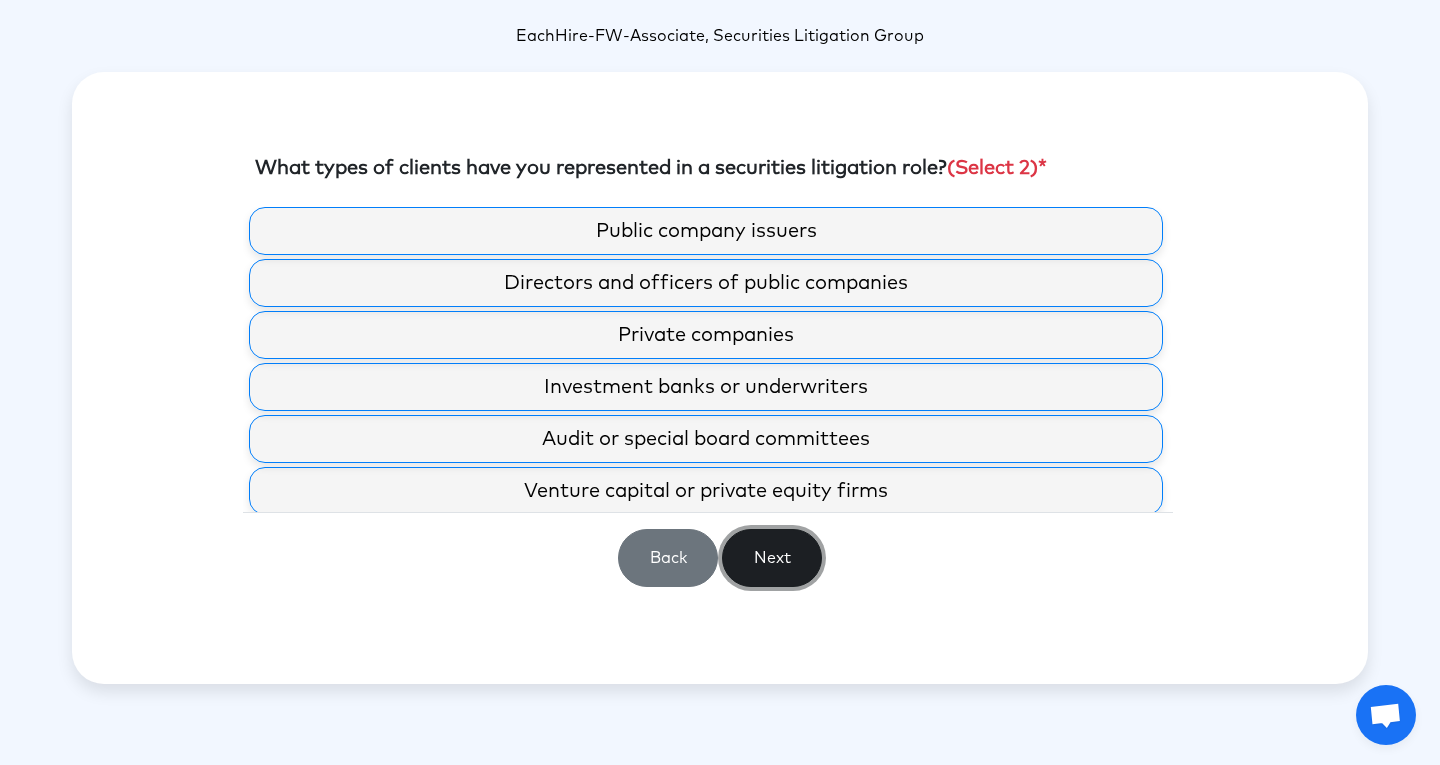 click on "Next" at bounding box center (772, 558) 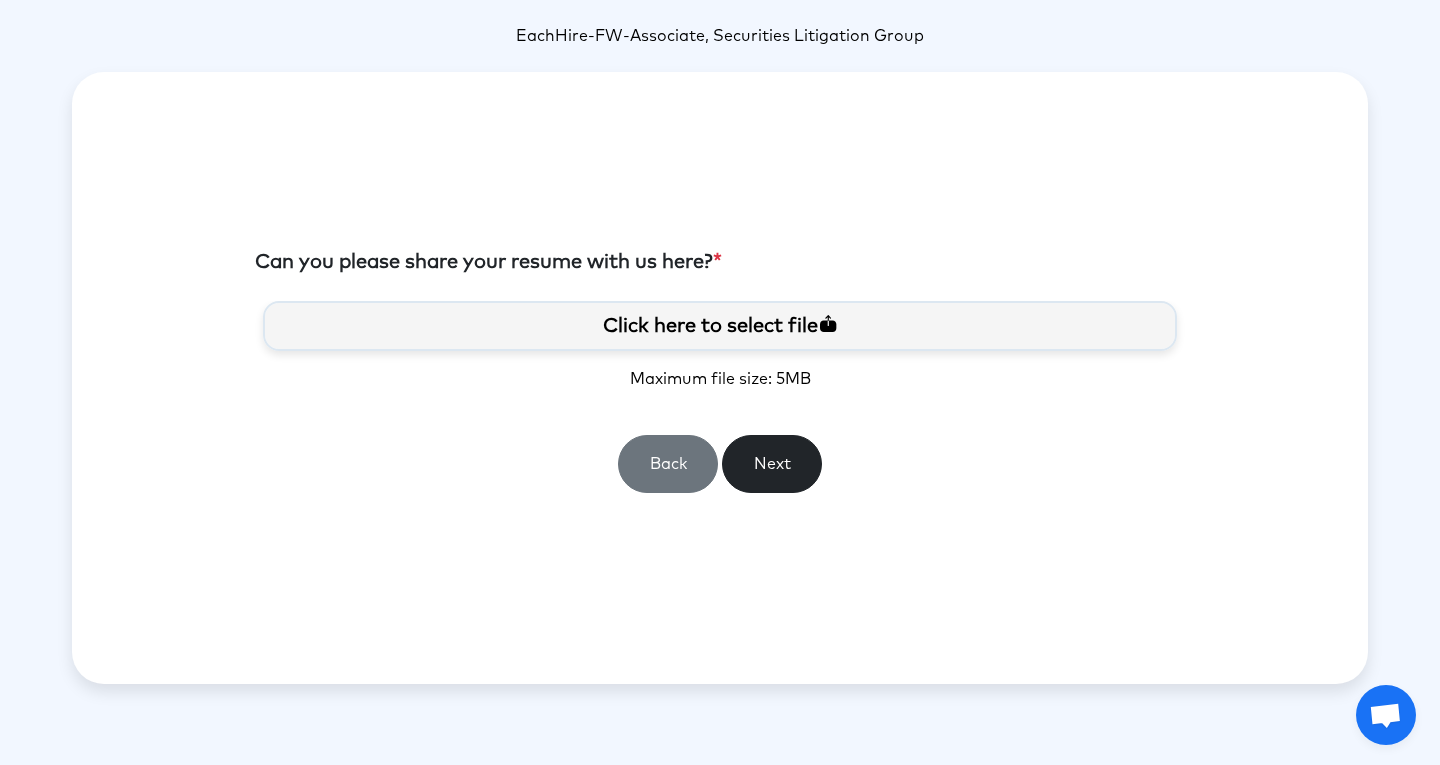 click on "Click here to select file" at bounding box center (720, 326) 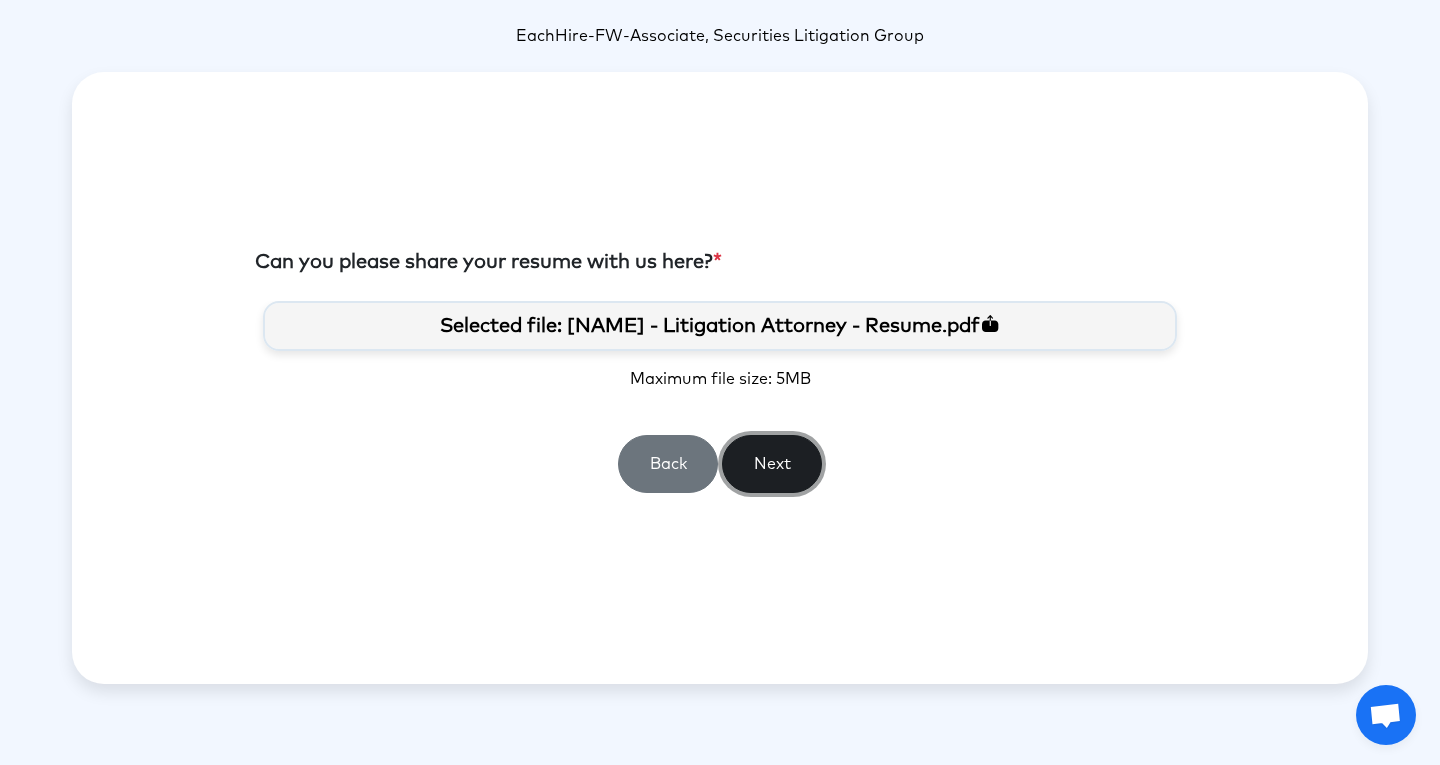 click on "Next" at bounding box center (772, 464) 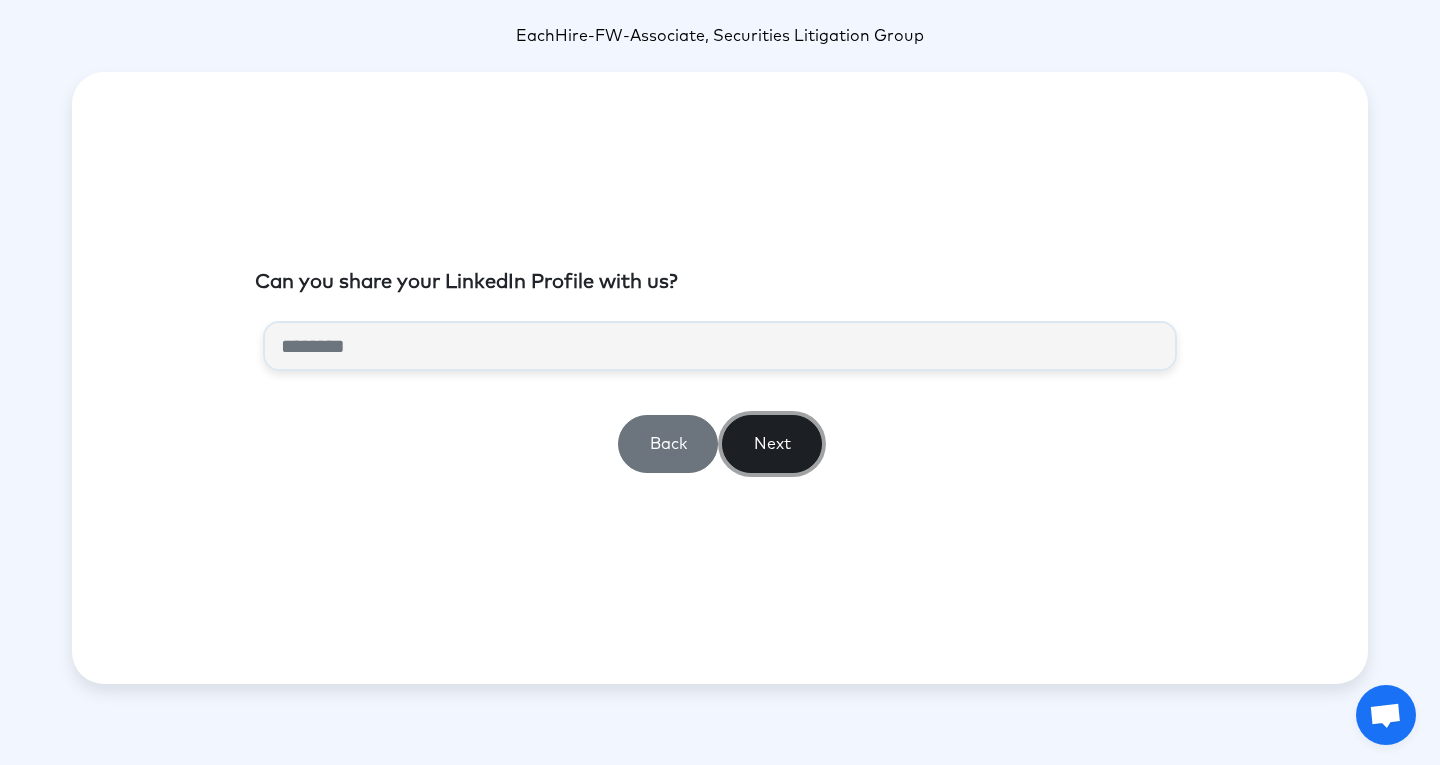 click on "Next" at bounding box center (772, 444) 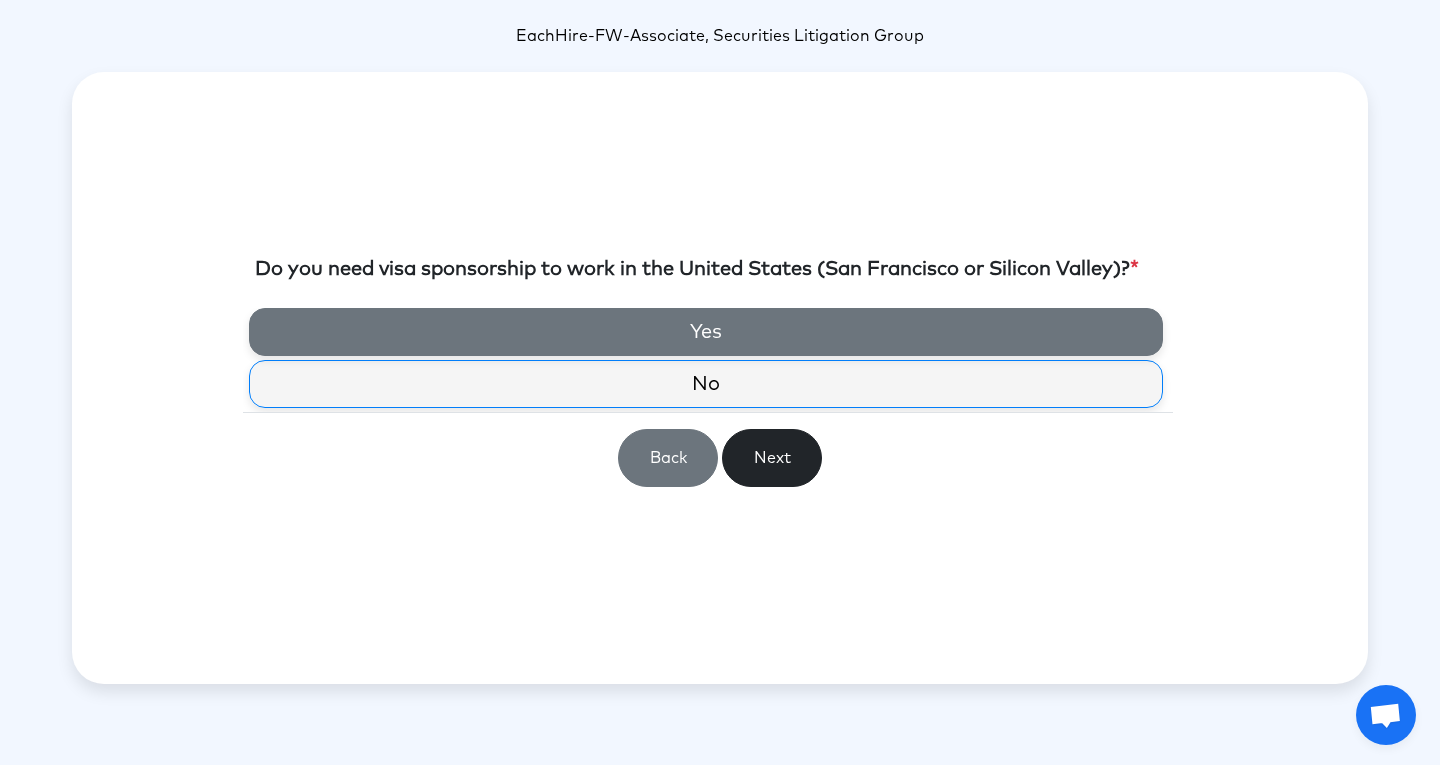 click on "Yes" at bounding box center [706, 332] 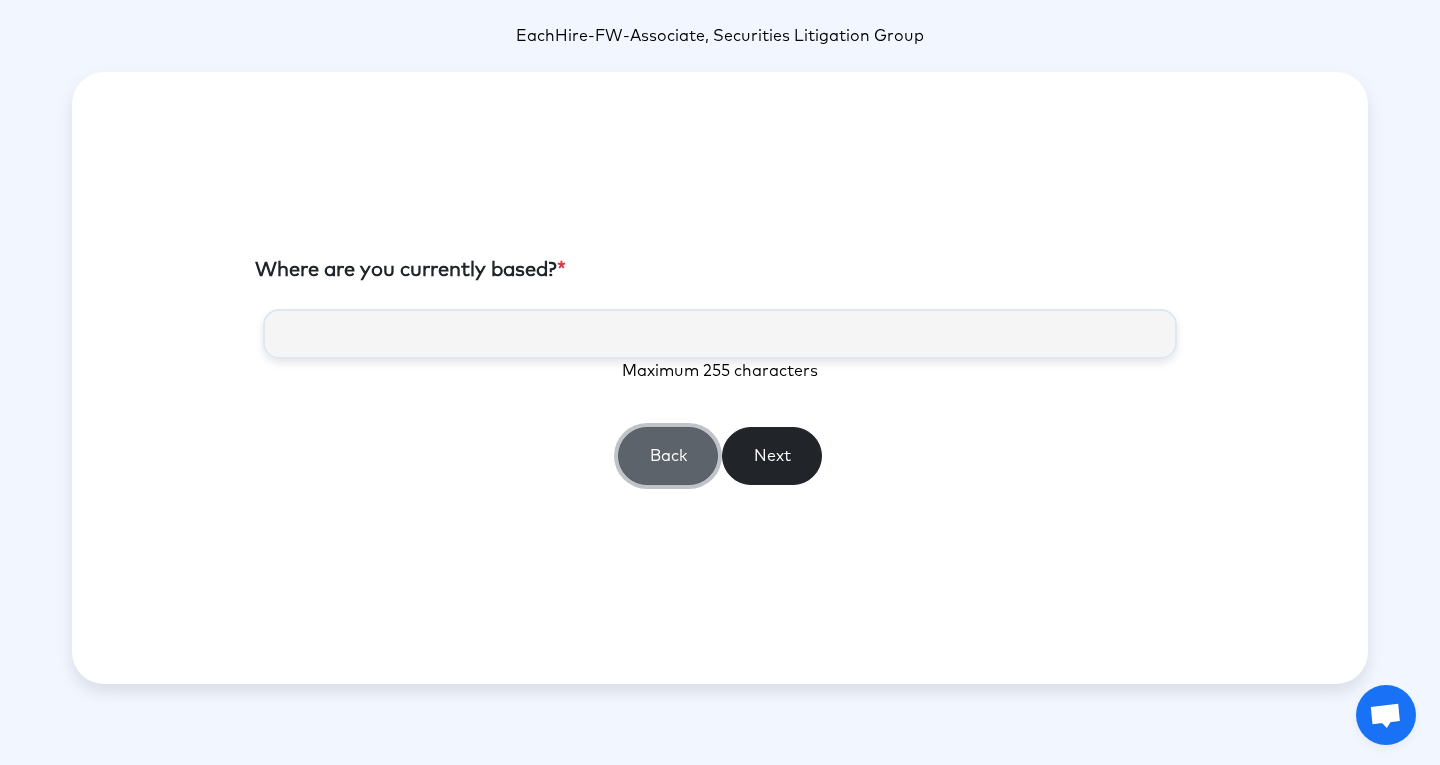 click on "Back" at bounding box center [668, 456] 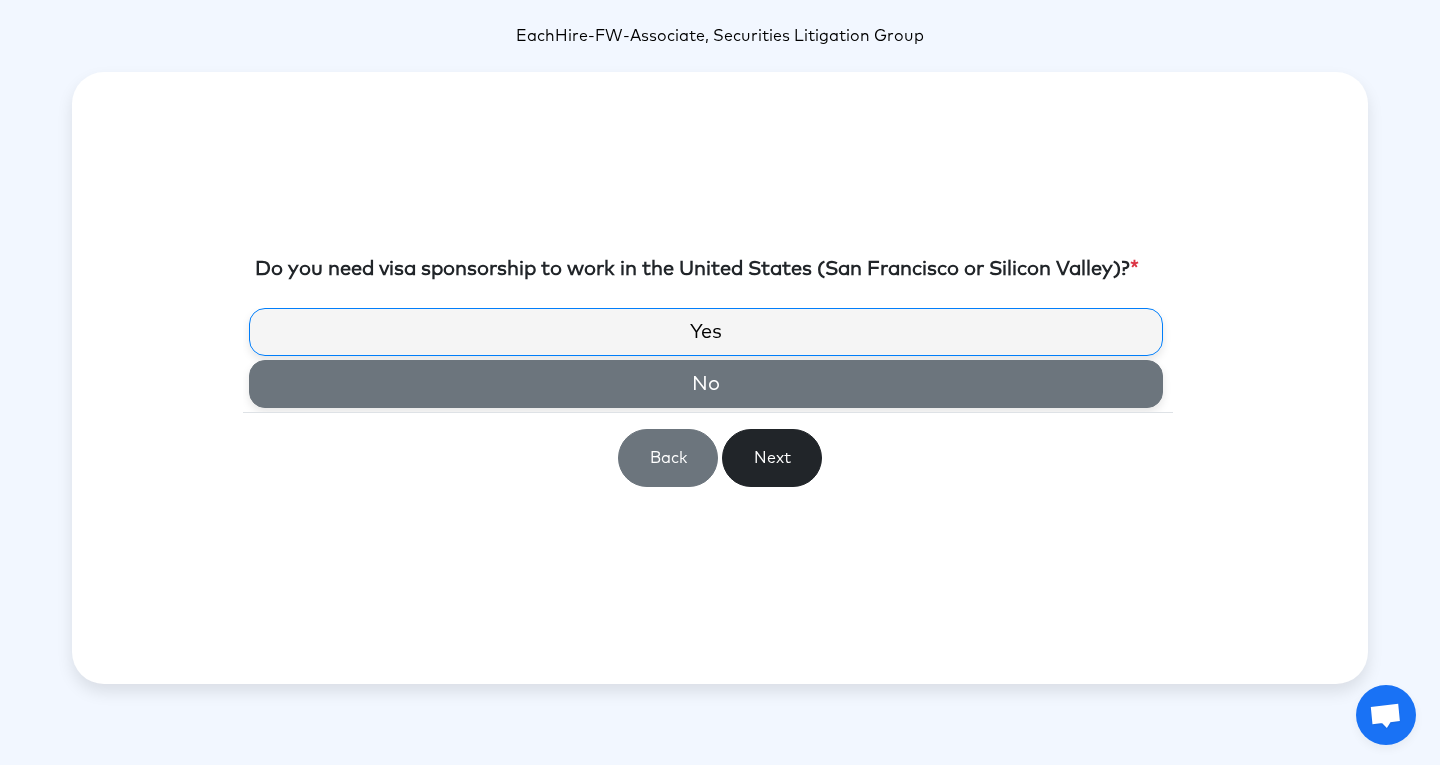 click on "No" at bounding box center (706, 384) 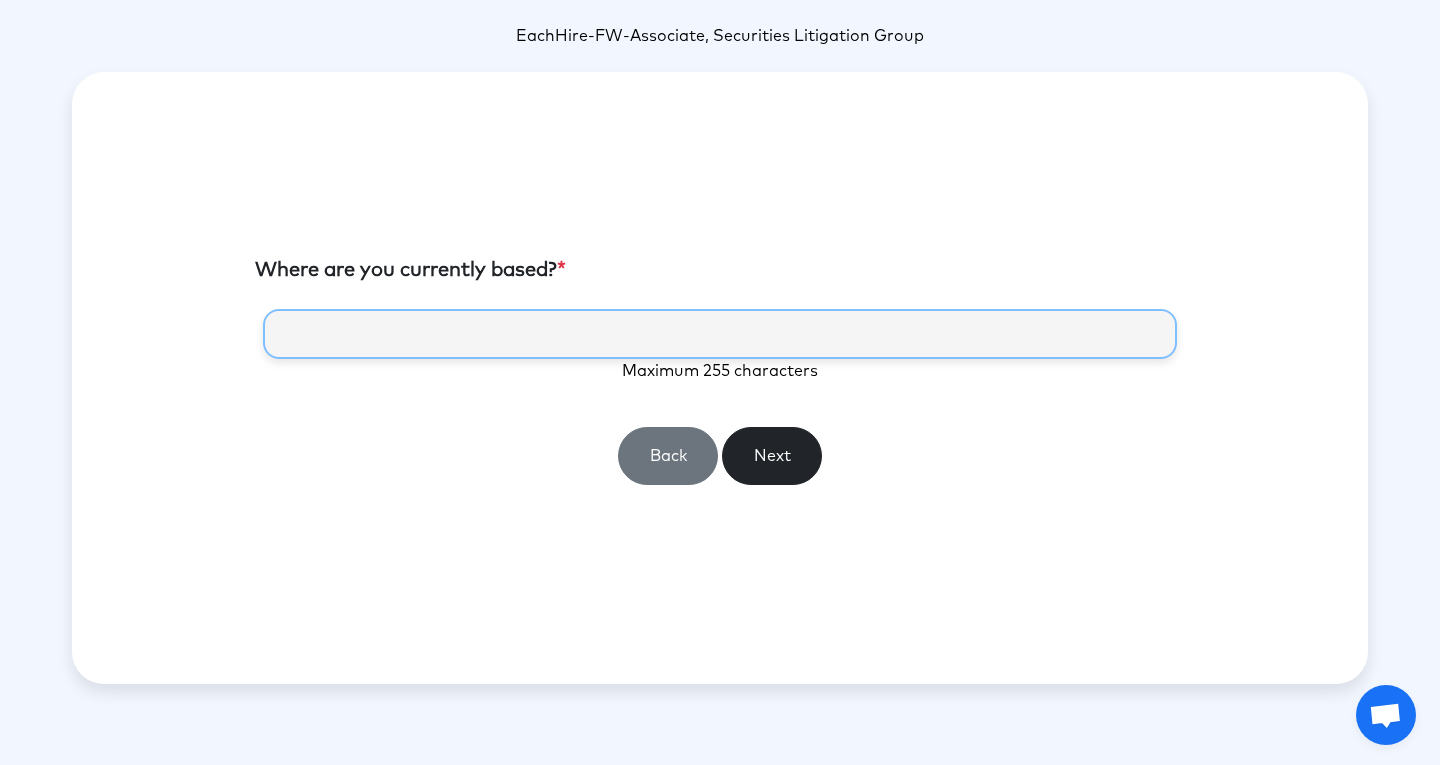 click at bounding box center [720, 334] 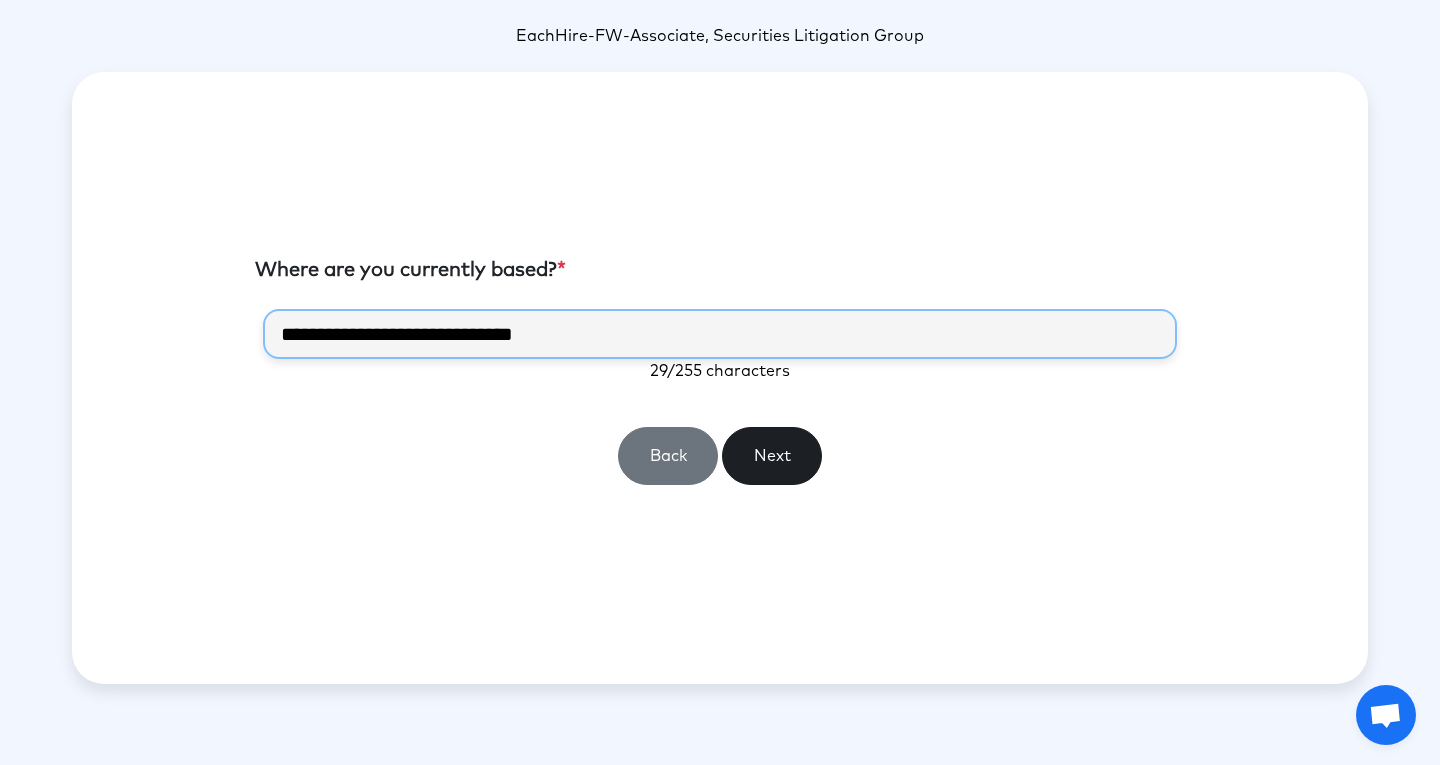 type on "**********" 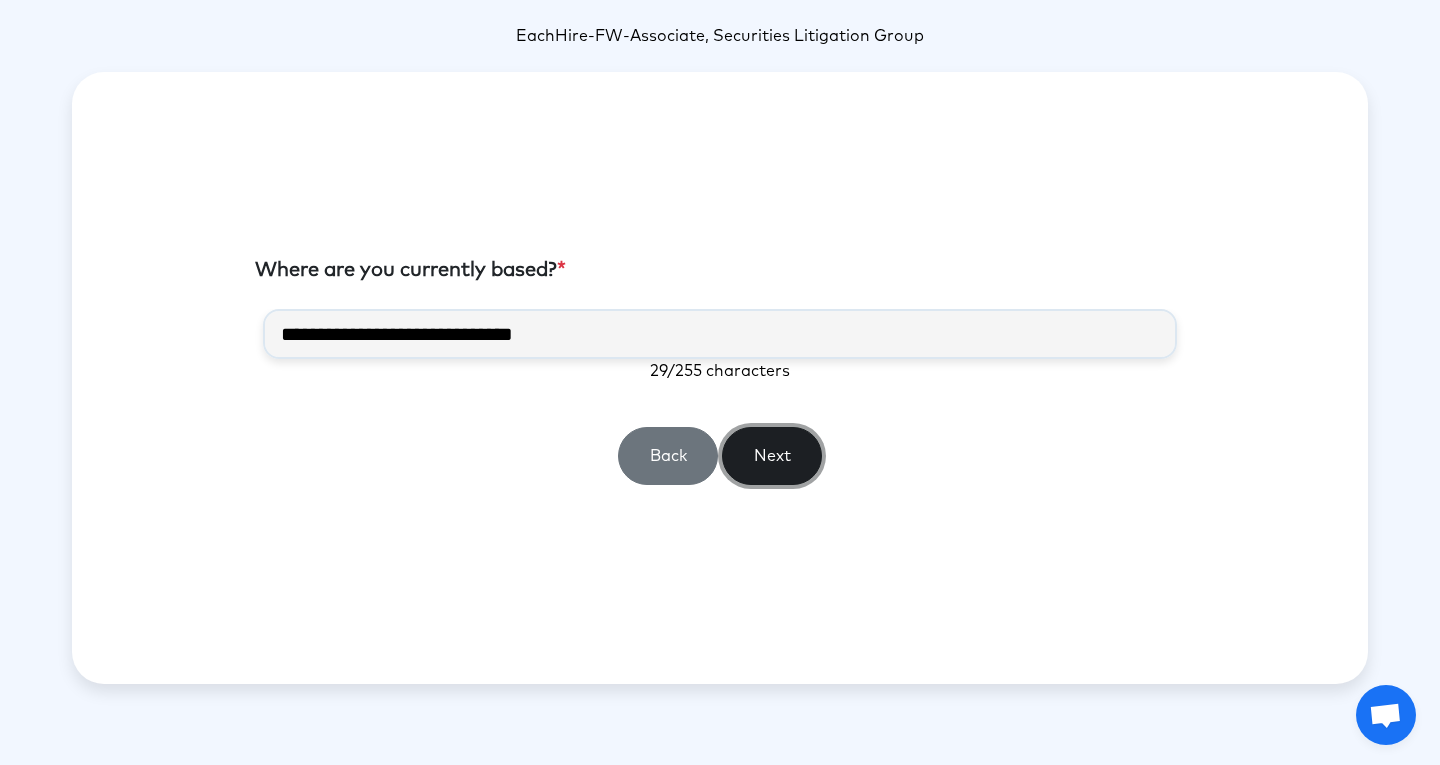 click on "Next" at bounding box center [772, 456] 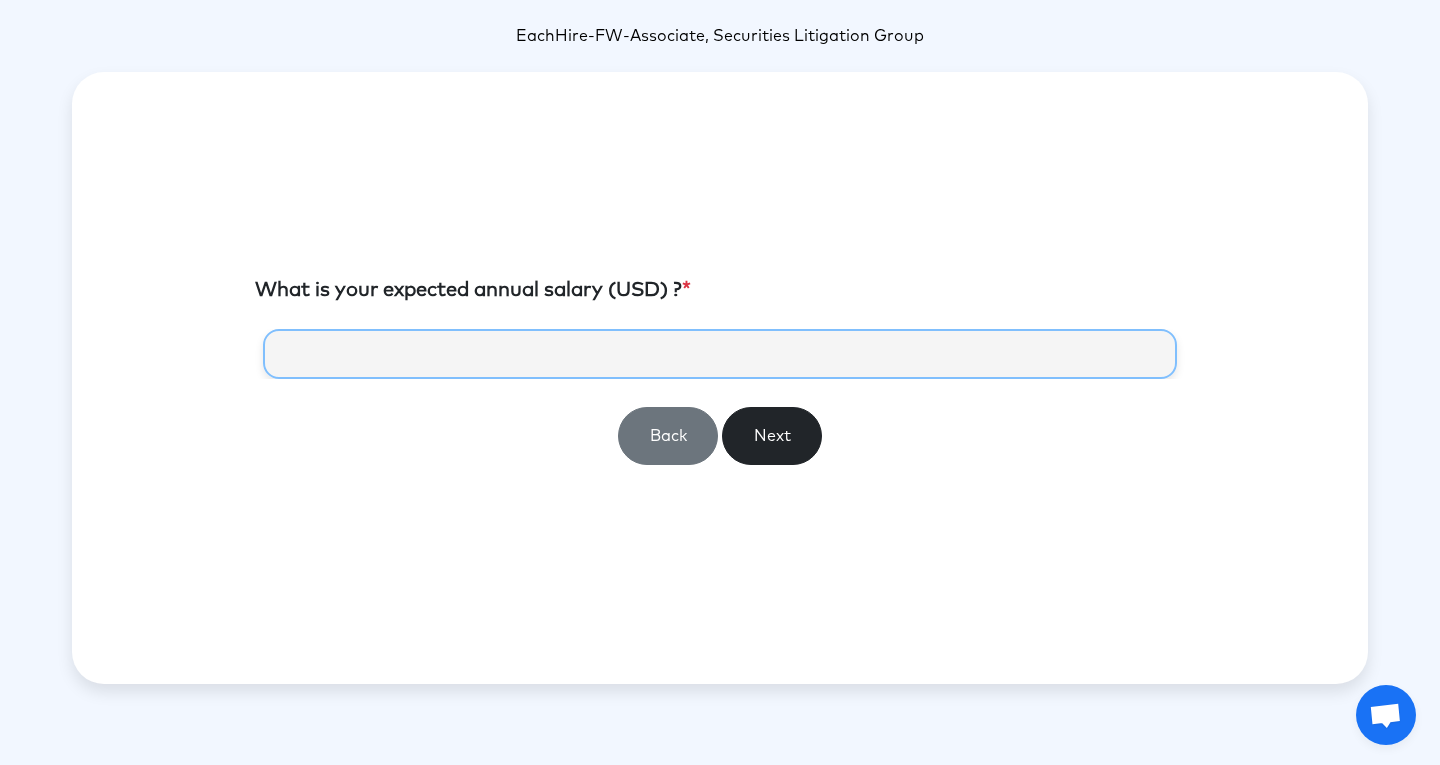 click at bounding box center [720, 354] 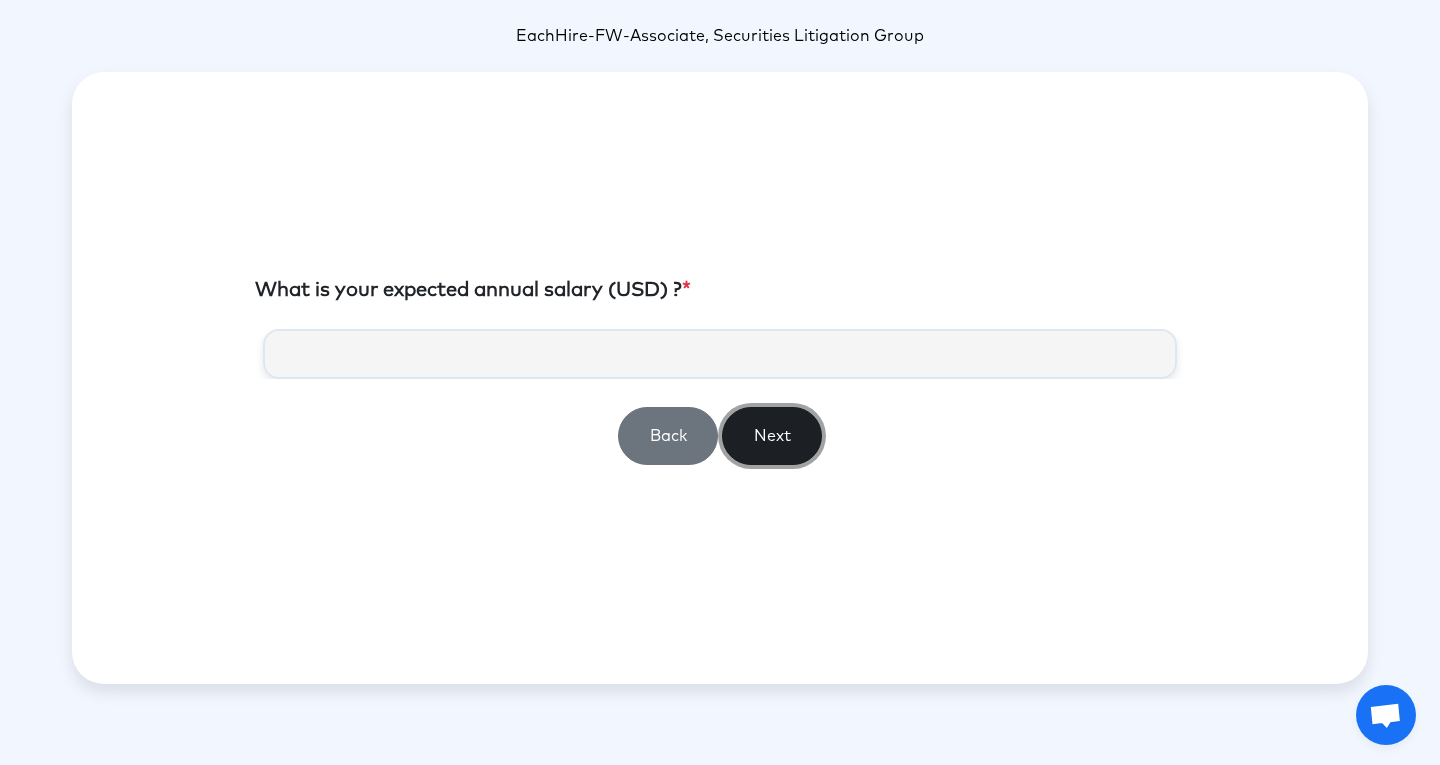 click on "Next" at bounding box center [772, 436] 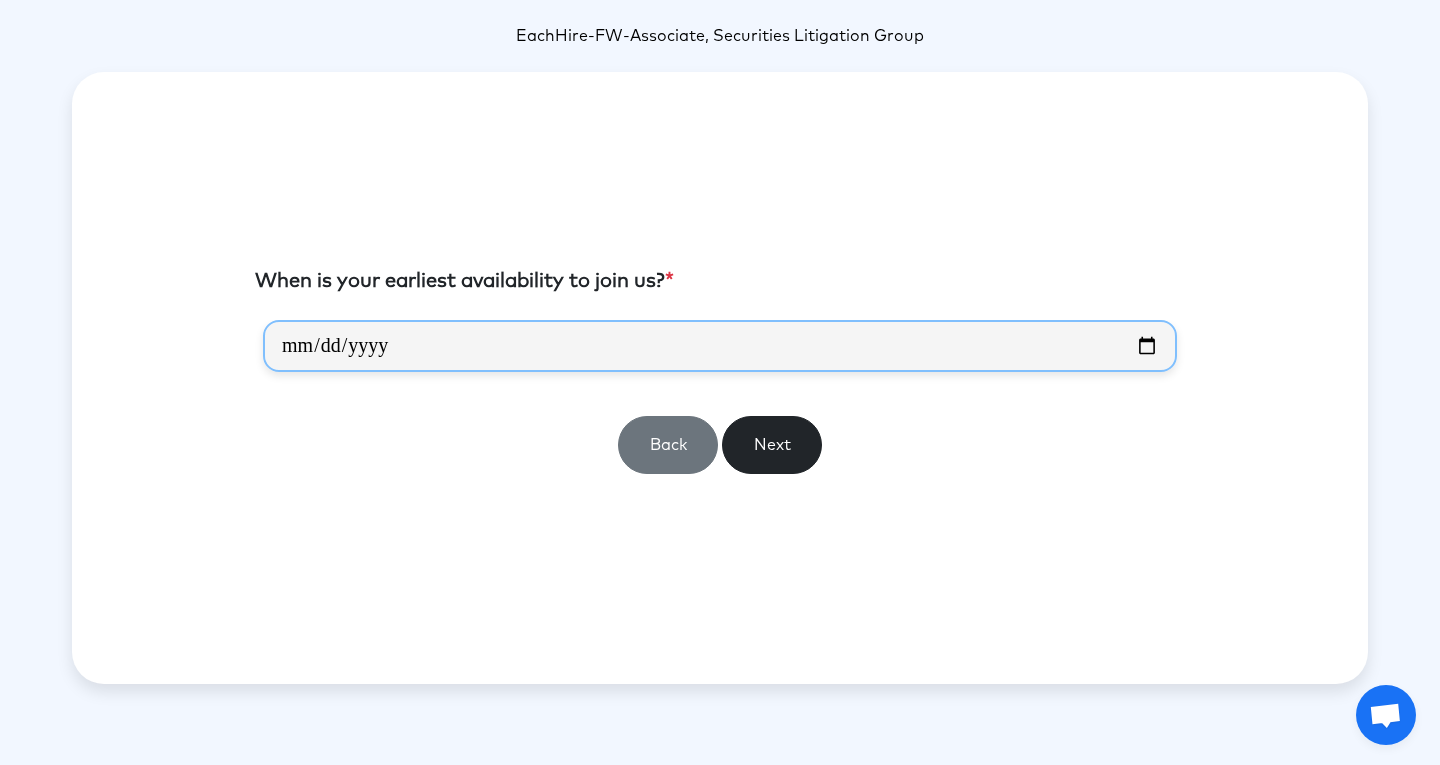 click at bounding box center [720, 346] 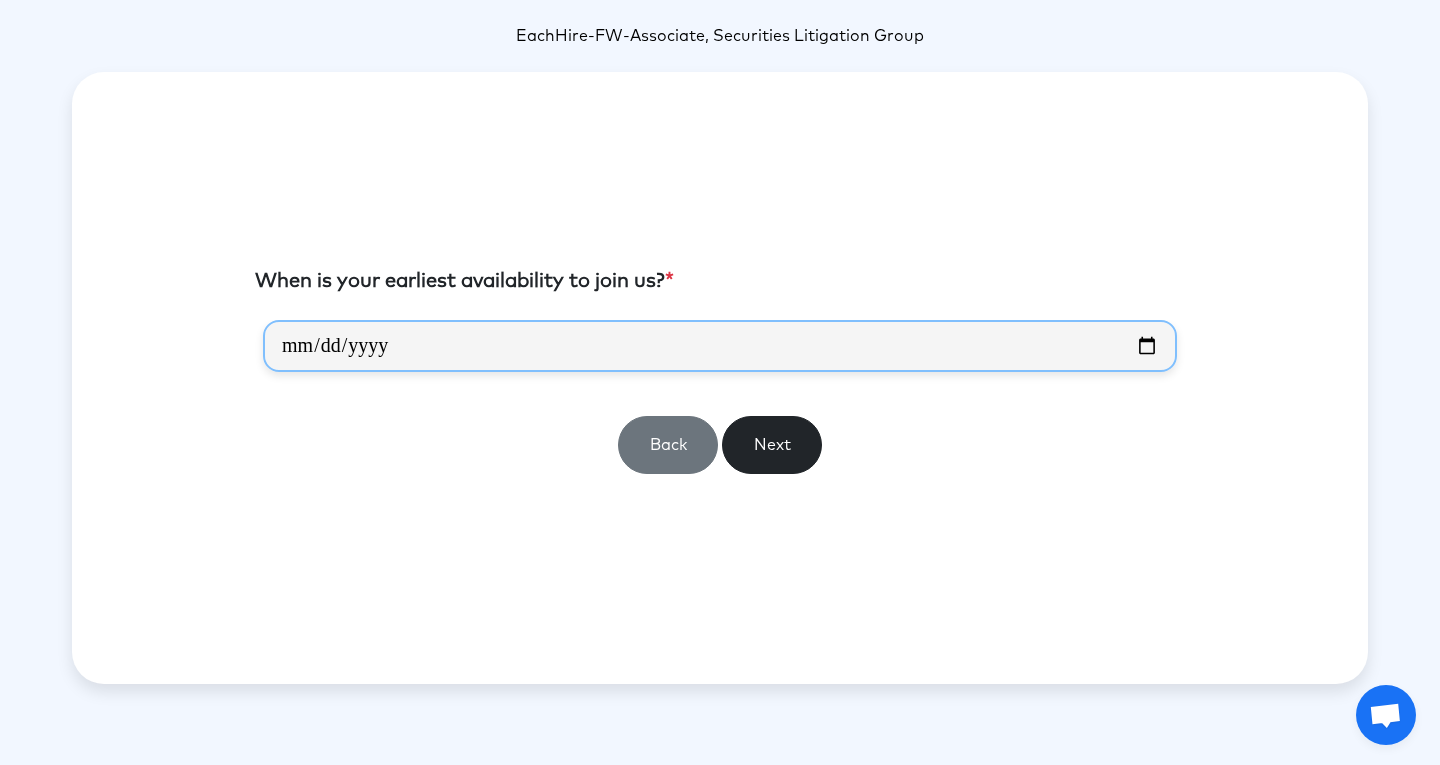 click at bounding box center [720, 346] 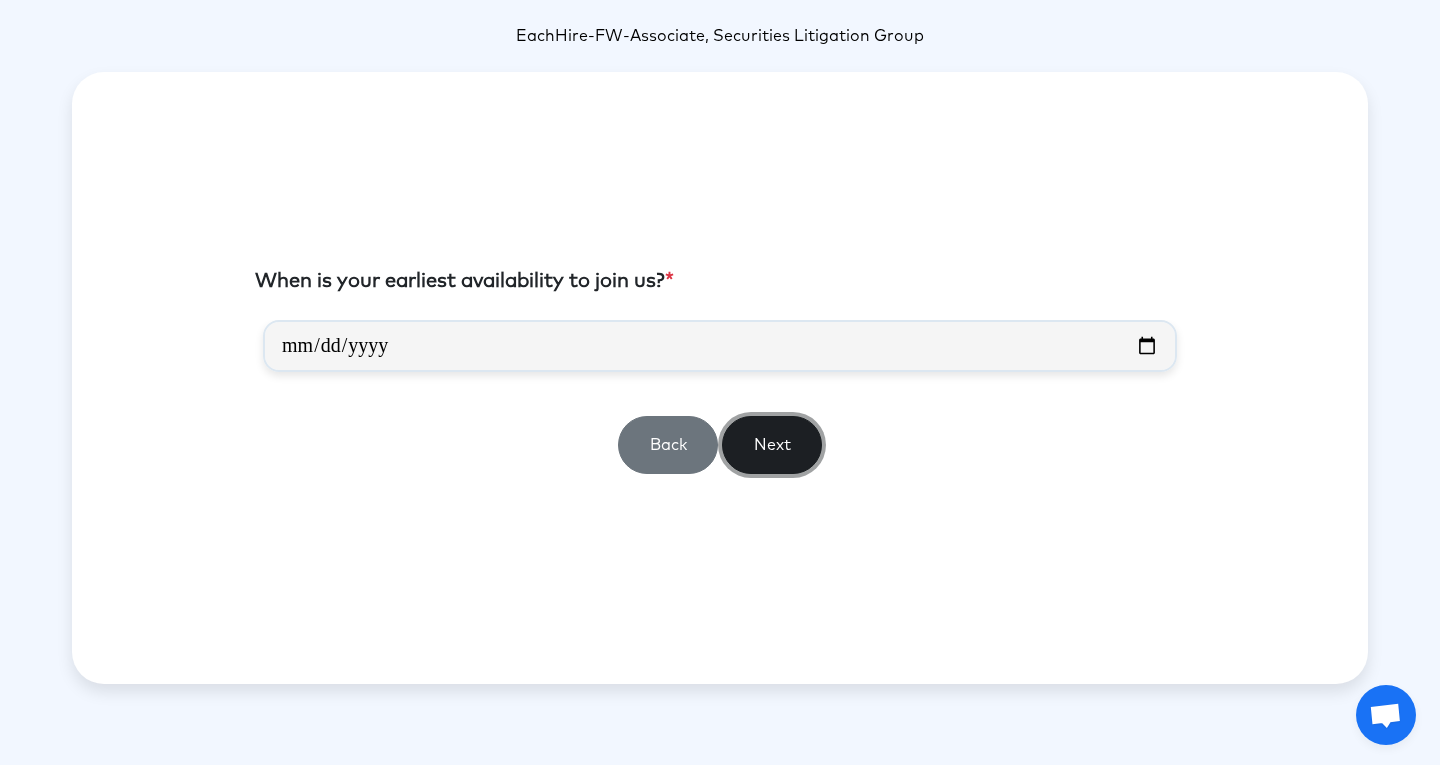 click on "Next" at bounding box center (772, 445) 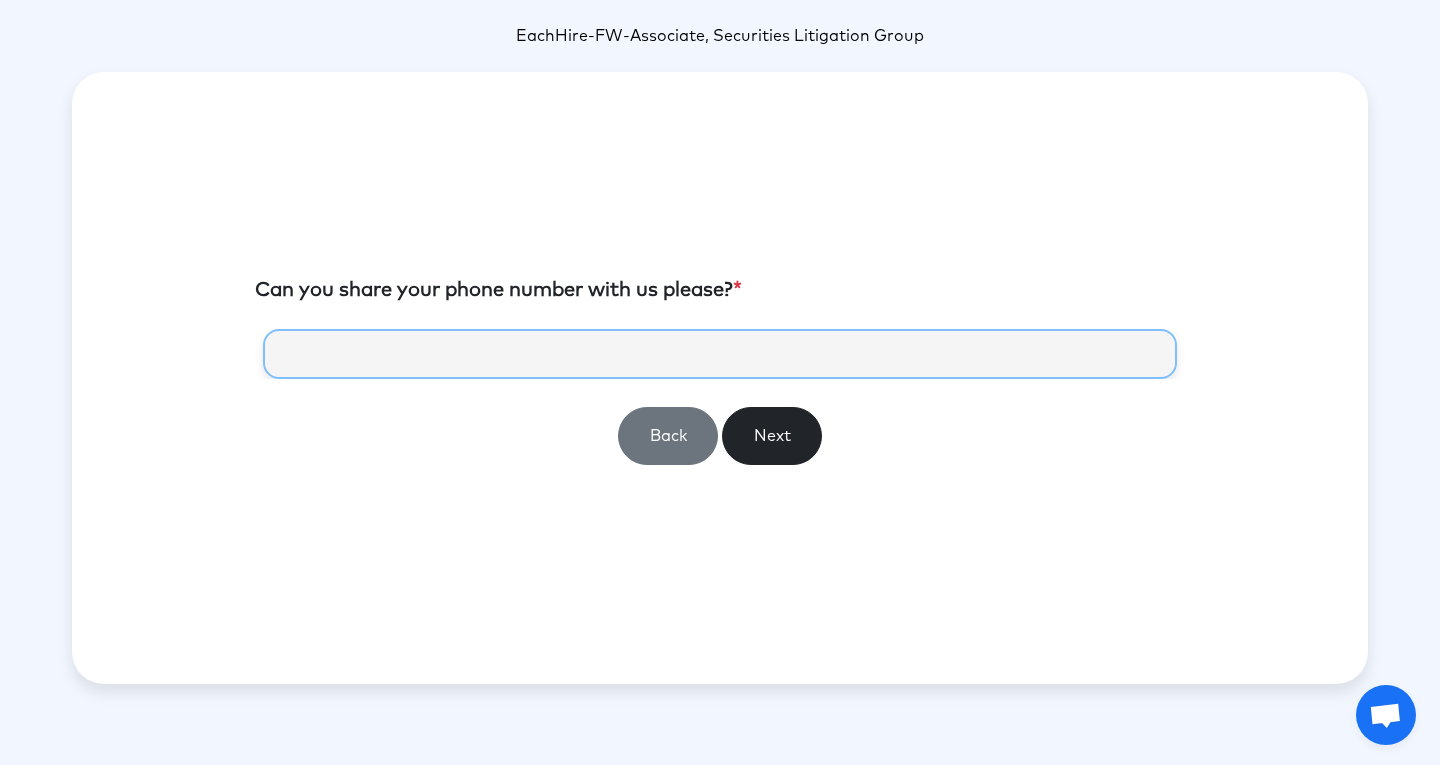 click at bounding box center (720, 354) 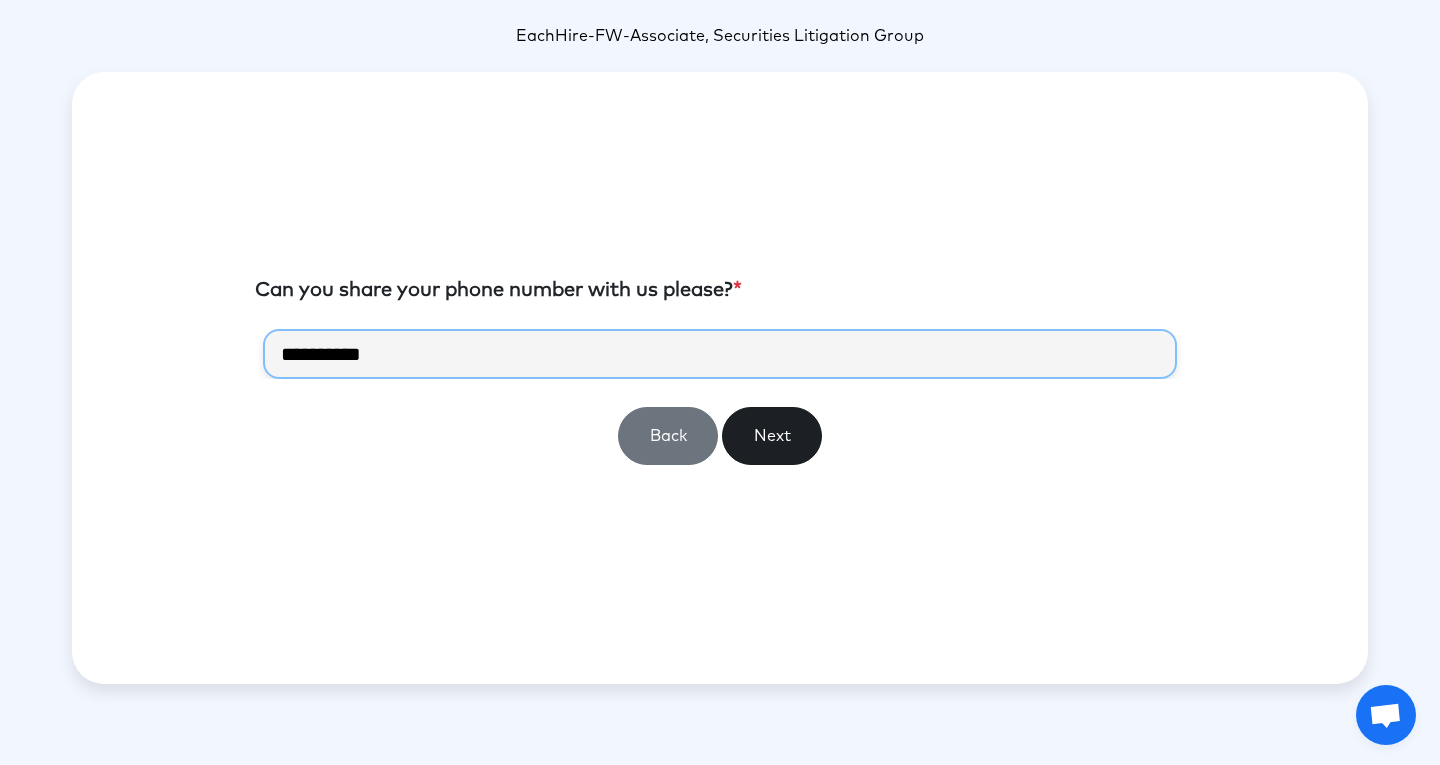 type on "**********" 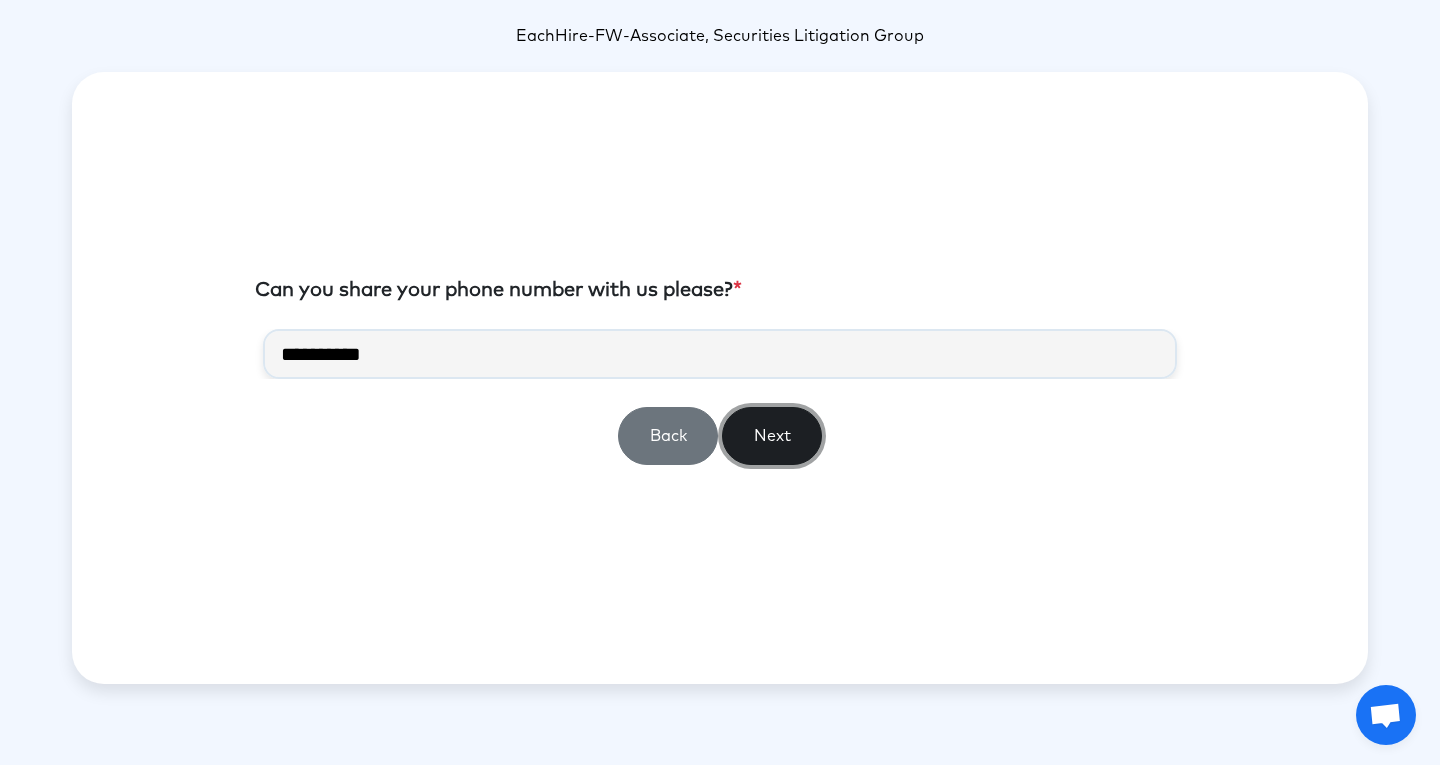 click on "Next" at bounding box center [772, 436] 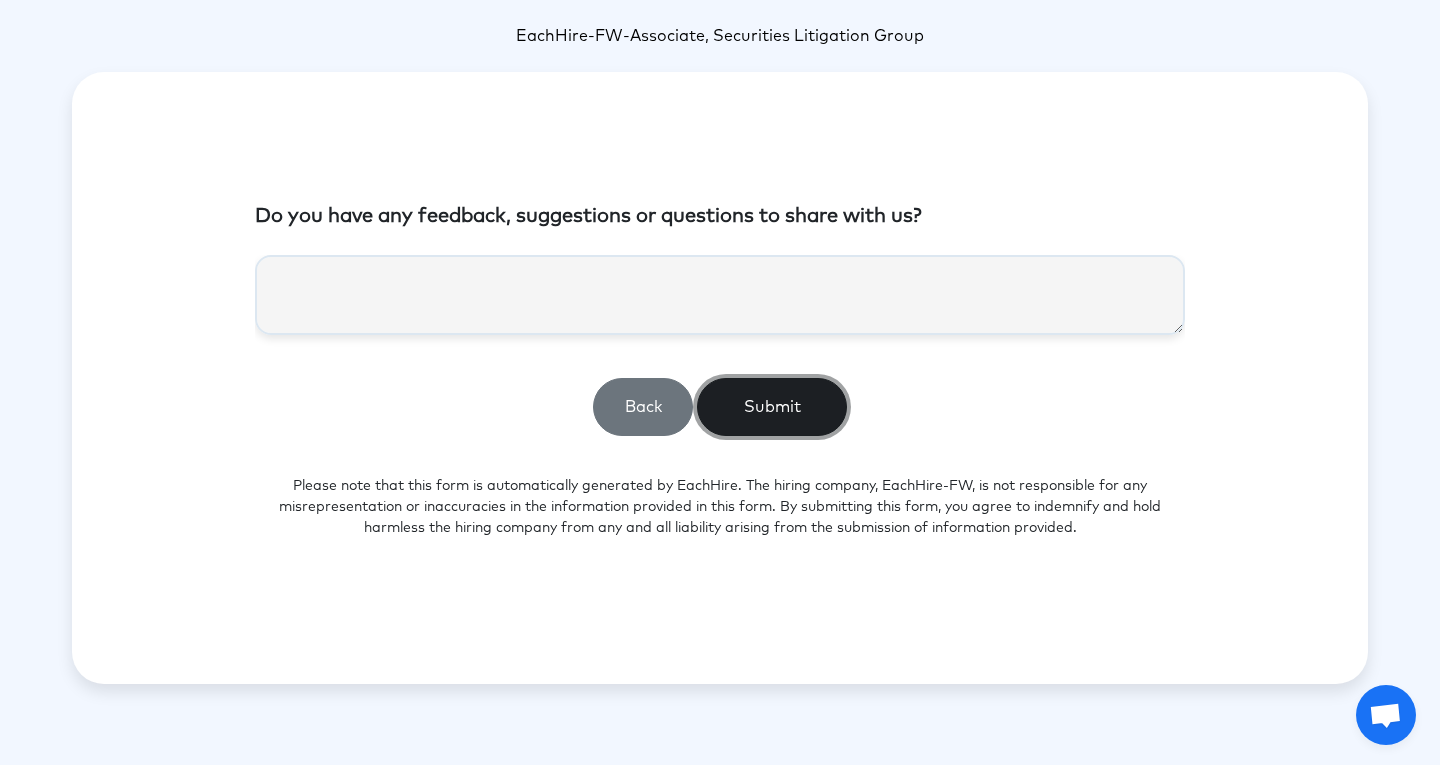 click on "Submit" at bounding box center (772, 407) 